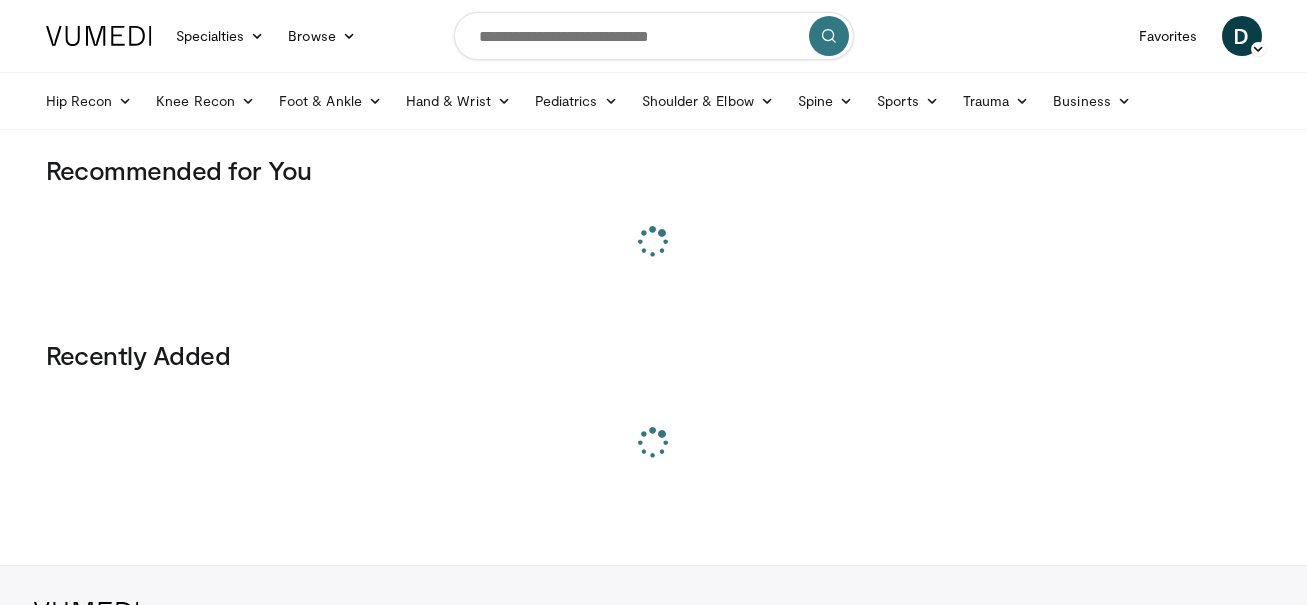 scroll, scrollTop: 0, scrollLeft: 0, axis: both 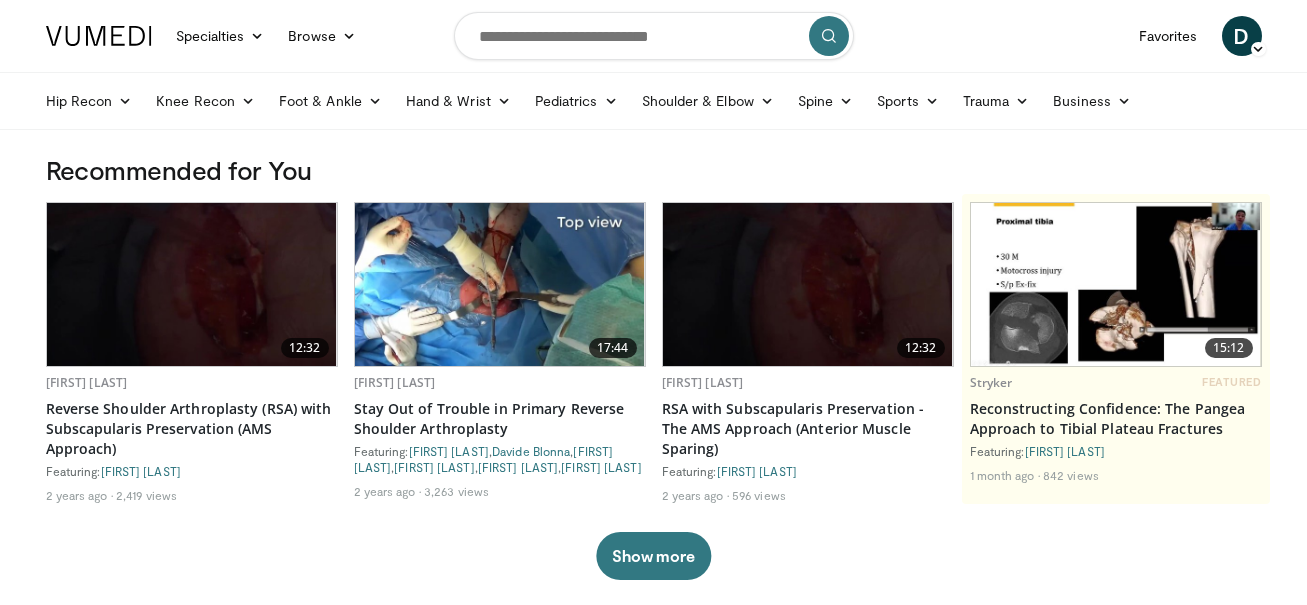 click at bounding box center [654, 36] 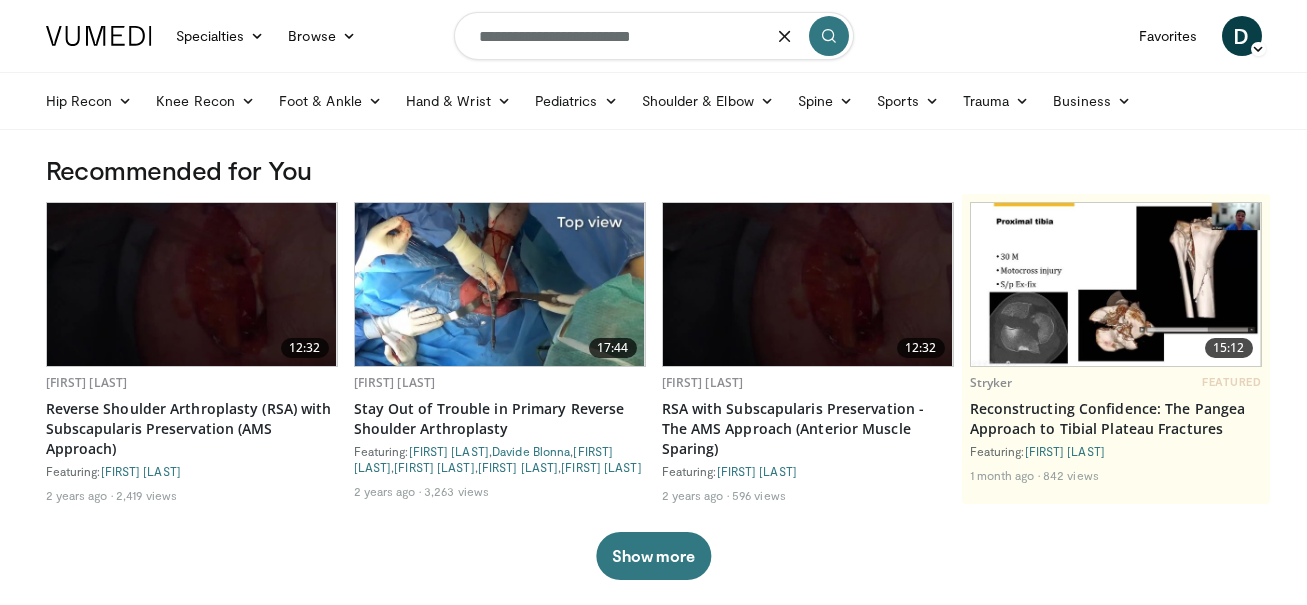 type on "**********" 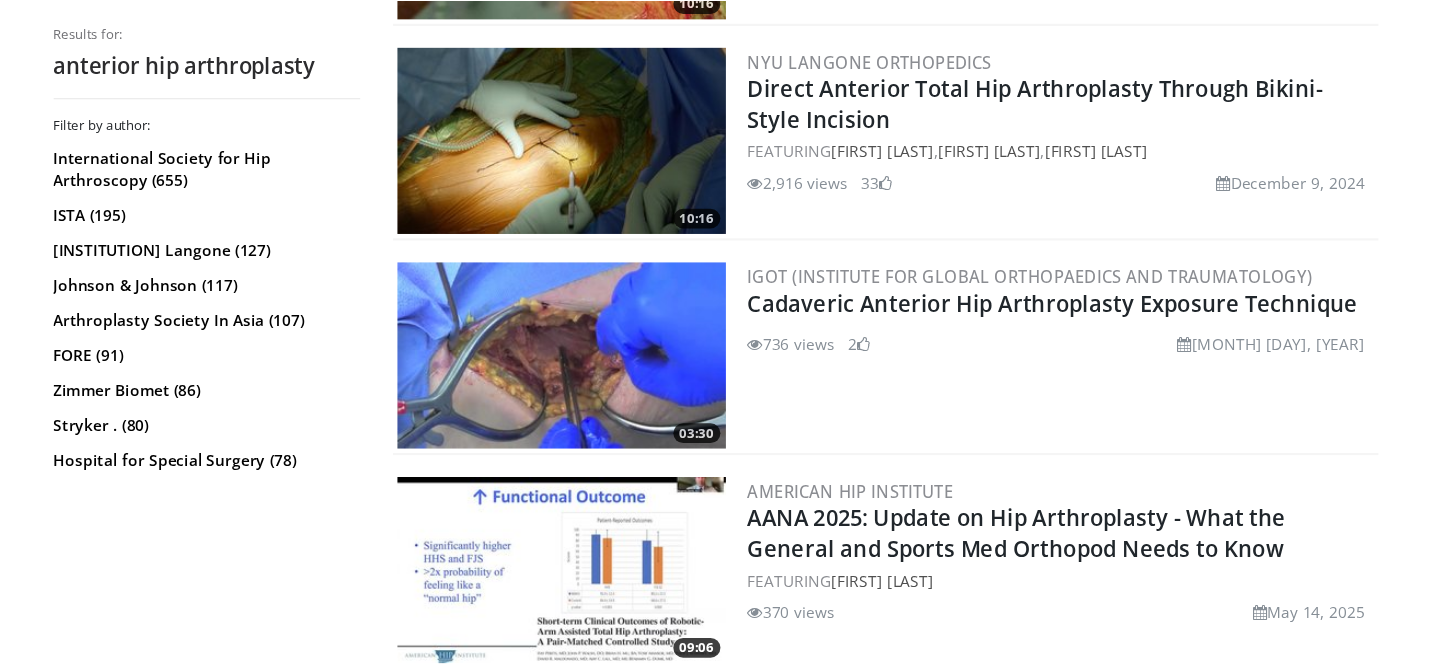 scroll, scrollTop: 979, scrollLeft: 0, axis: vertical 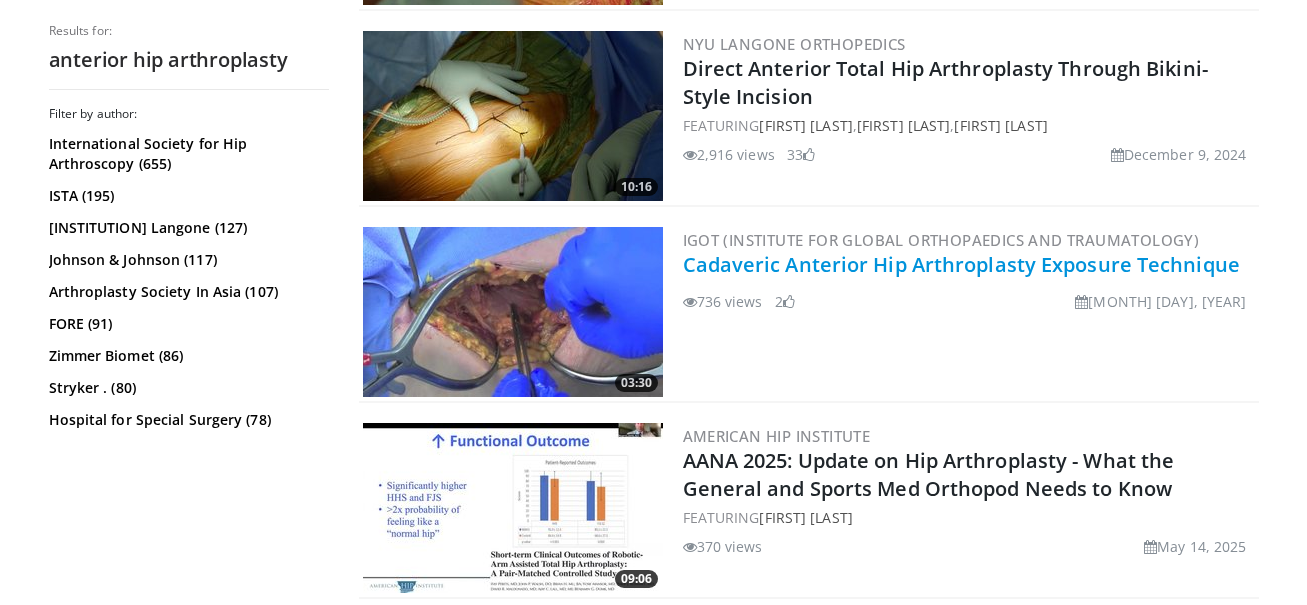 click on "Specialties
Adult & Family Medicine
Allergy, Asthma, Immunology
Anesthesiology
Cardiology
Dental
Dermatology
Endocrinology
Gastroenterology & Hepatology
General Surgery
Hematology & Oncology
Infectious Disease
Nephrology
Neurology
Neurosurgery
Obstetrics & Gynecology
Ophthalmology
Oral Maxillofacial
Orthopaedics
Otolaryngology
Pediatrics
Plastic Surgery
Podiatry
Psychiatry
Pulmonology
Radiation Oncology
Radiology
Rheumatology
Urology" at bounding box center [653, 1904] 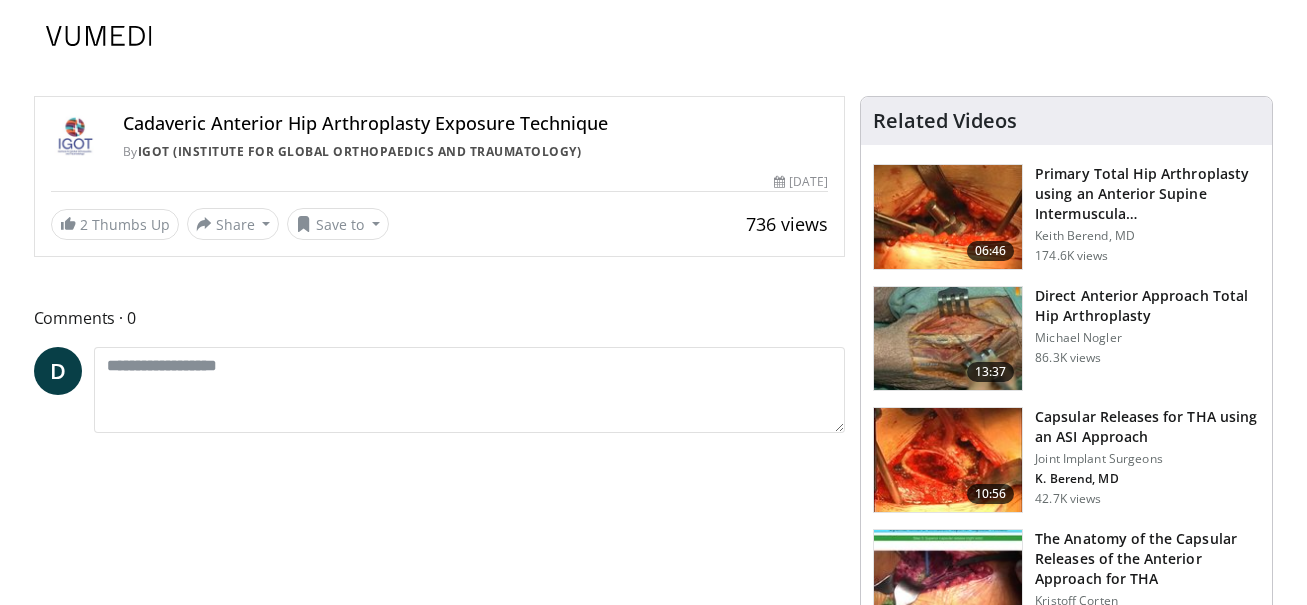 scroll, scrollTop: 0, scrollLeft: 0, axis: both 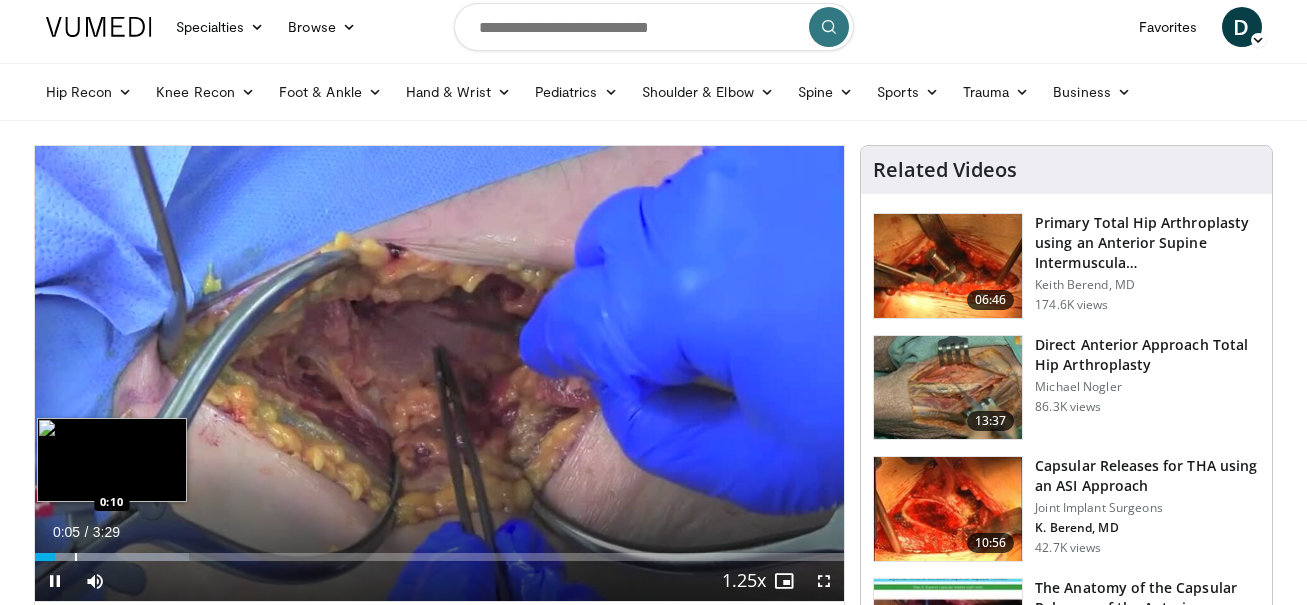 click at bounding box center [76, 557] 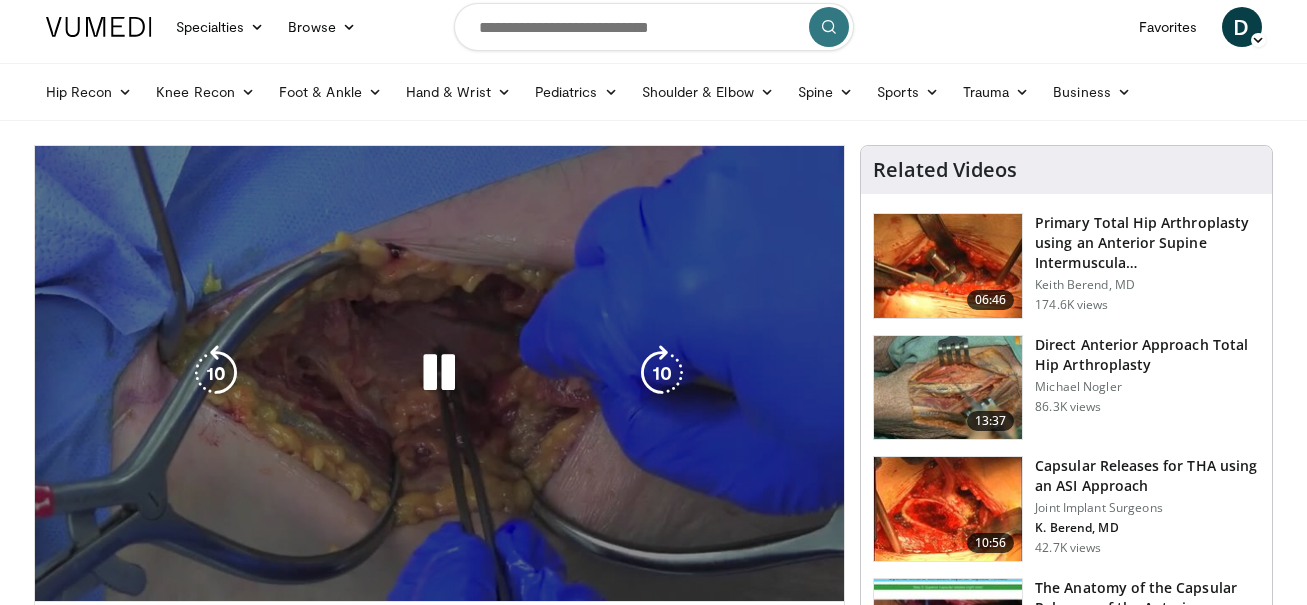 click on "**********" at bounding box center (440, 374) 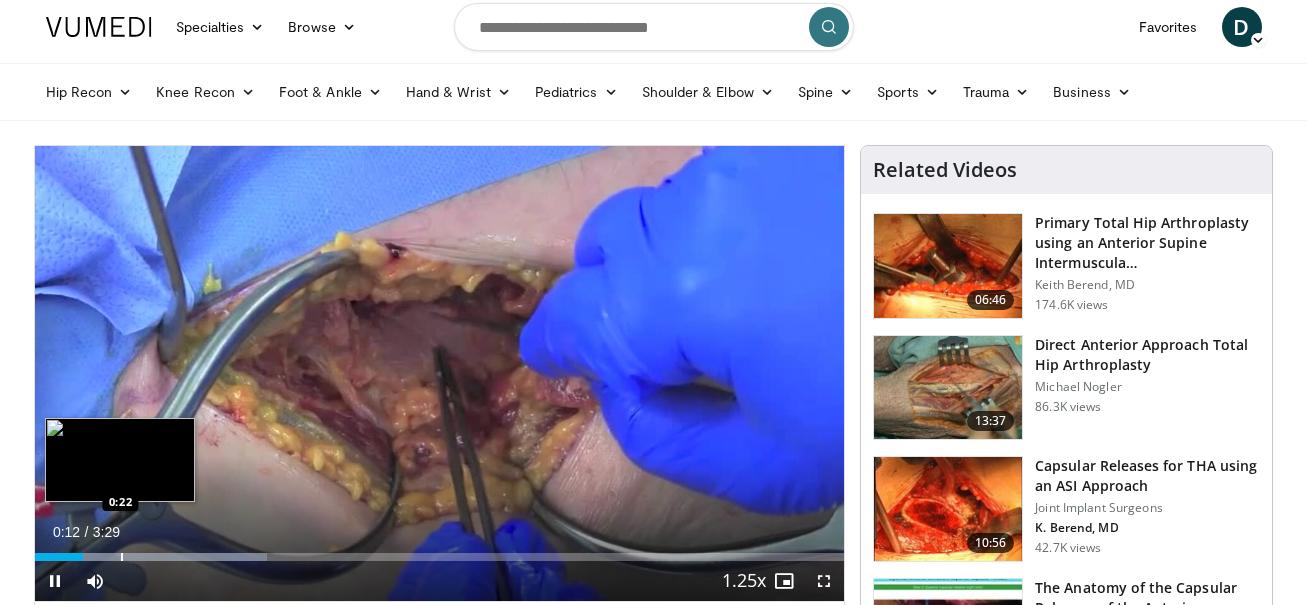 click at bounding box center (122, 557) 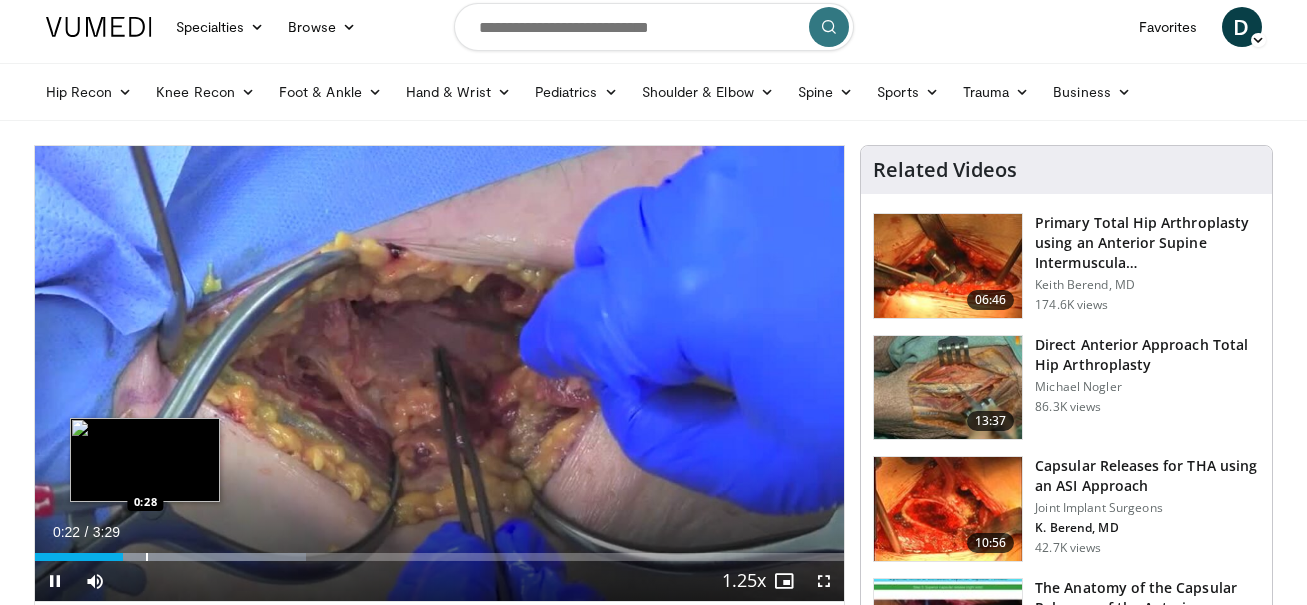 click at bounding box center (147, 557) 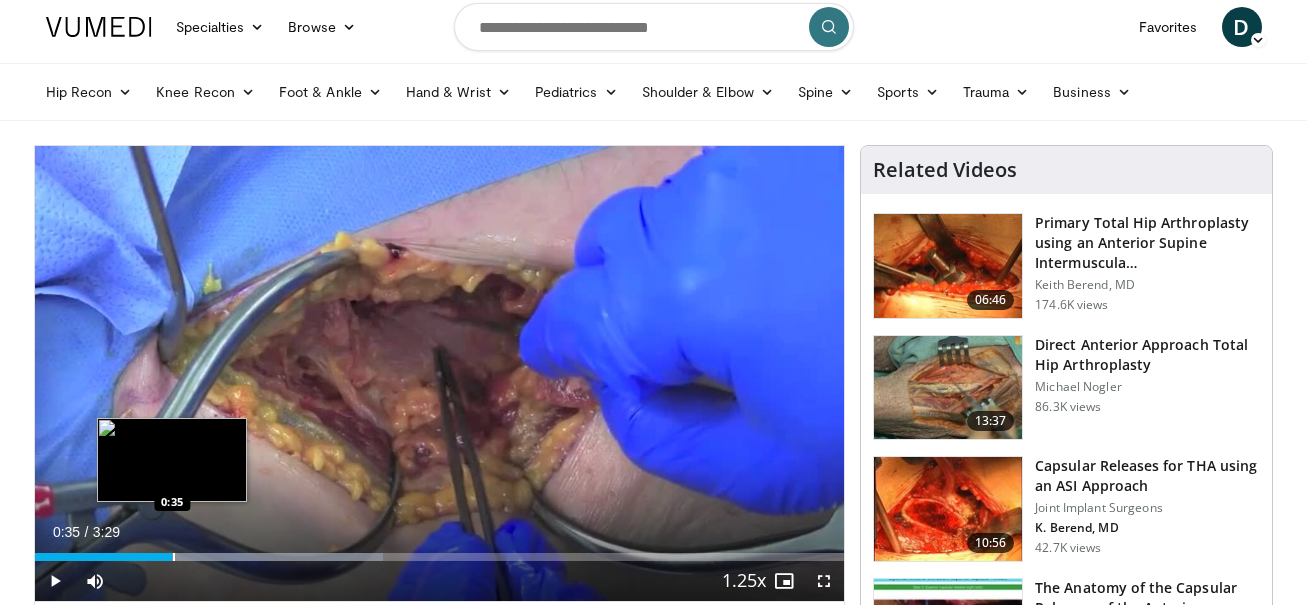 click at bounding box center (174, 557) 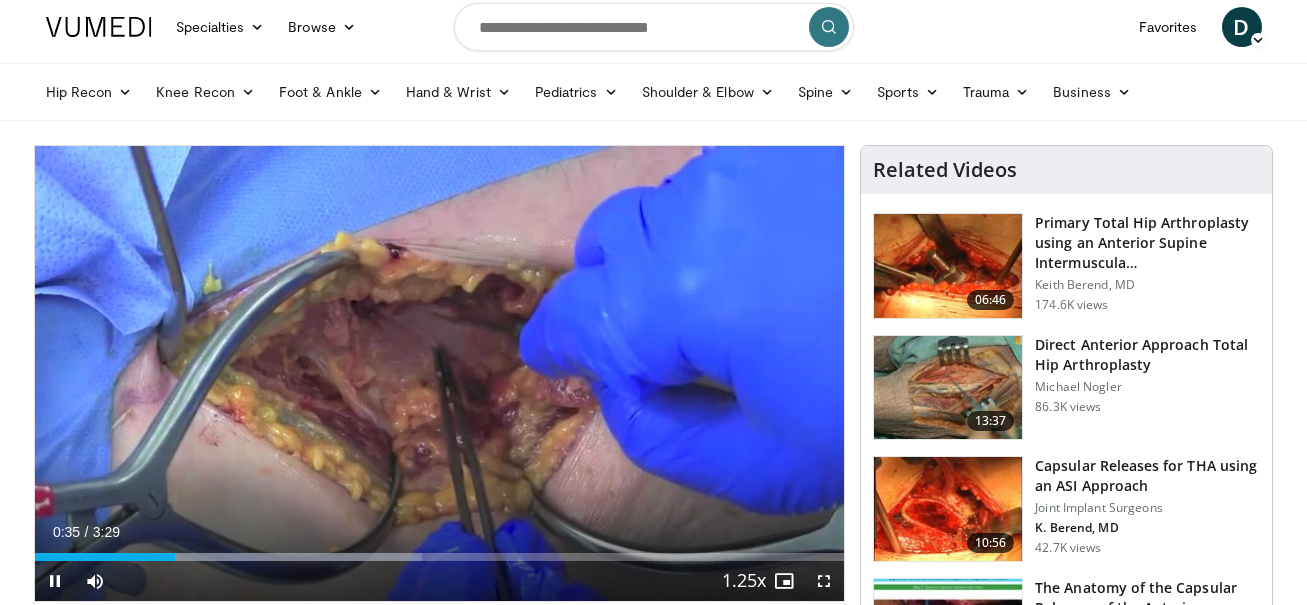 click on "Current Time  0:35 / Duration  3:29 Pause Skip Backward Skip Forward Mute Loaded :  47.82% 0:36 0:41 Stream Type  LIVE Seek to live, currently behind live LIVE   1.25x Playback Rate 0.5x 0.75x 1x 1.25x , selected 1.5x 1.75x 2x Chapters Chapters Descriptions descriptions off , selected Captions captions settings , opens captions settings dialog captions off , selected Audio Track default , selected Fullscreen Enable picture-in-picture mode" at bounding box center [440, 581] 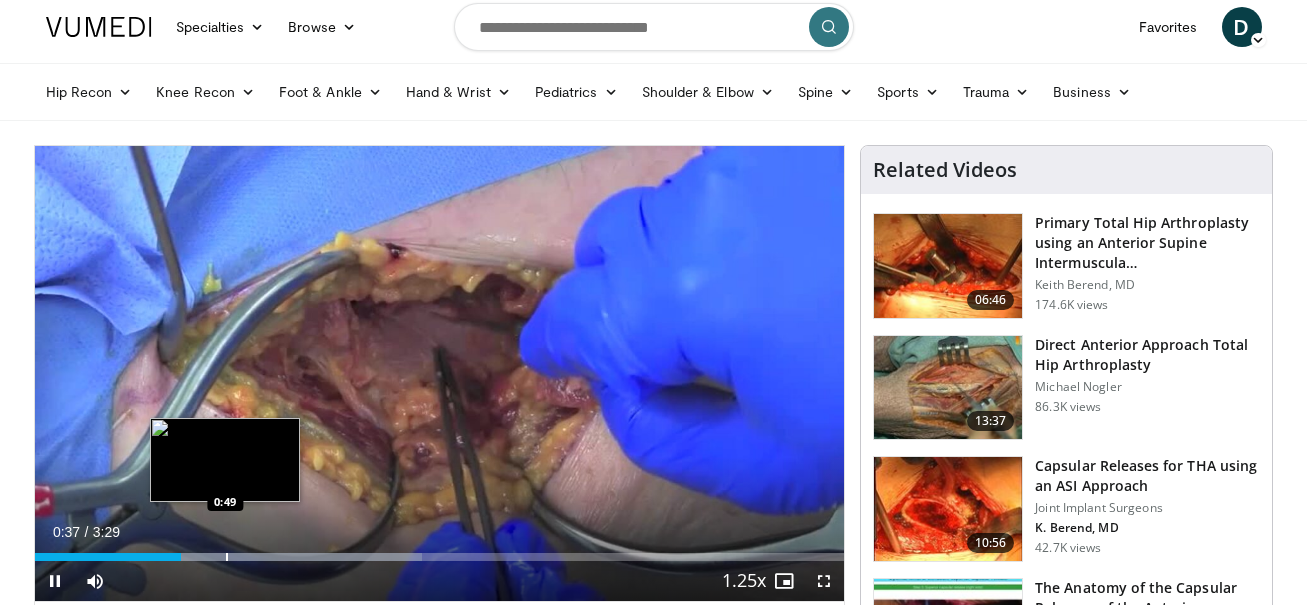 click at bounding box center [227, 557] 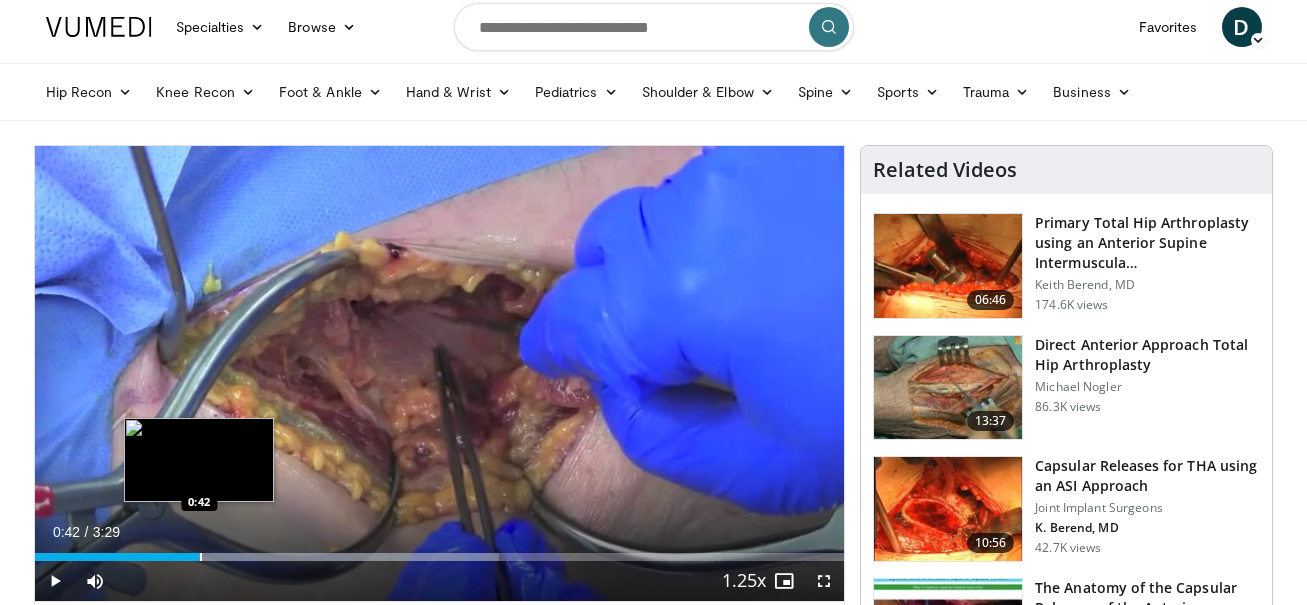 click at bounding box center (201, 557) 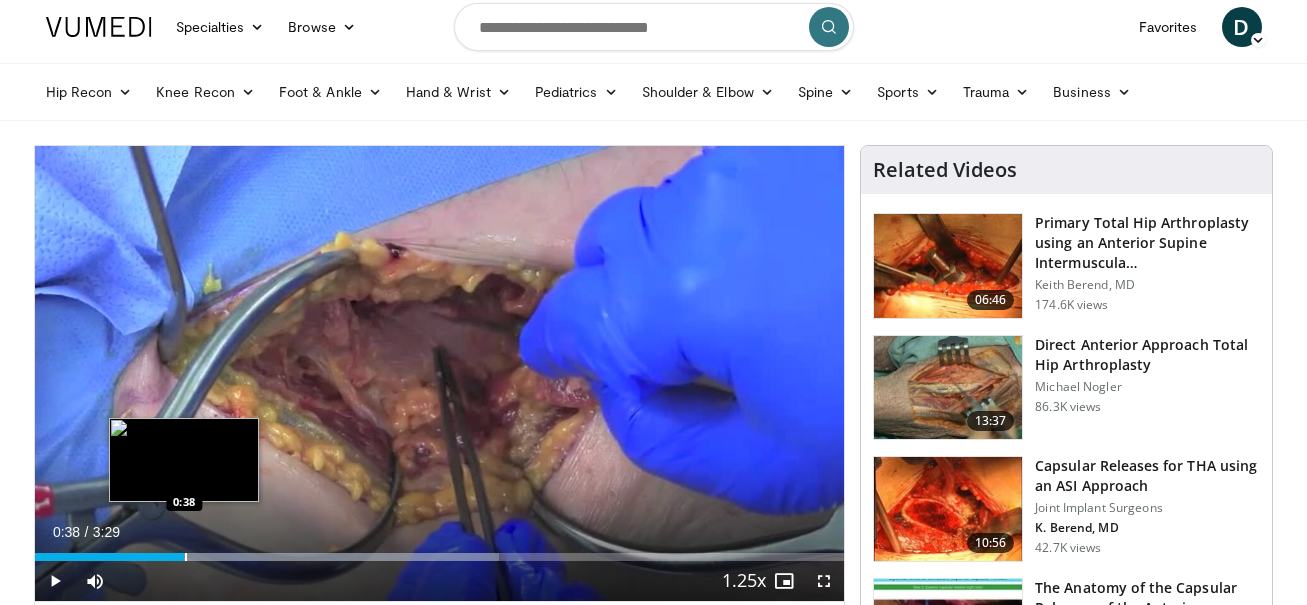 click at bounding box center [186, 557] 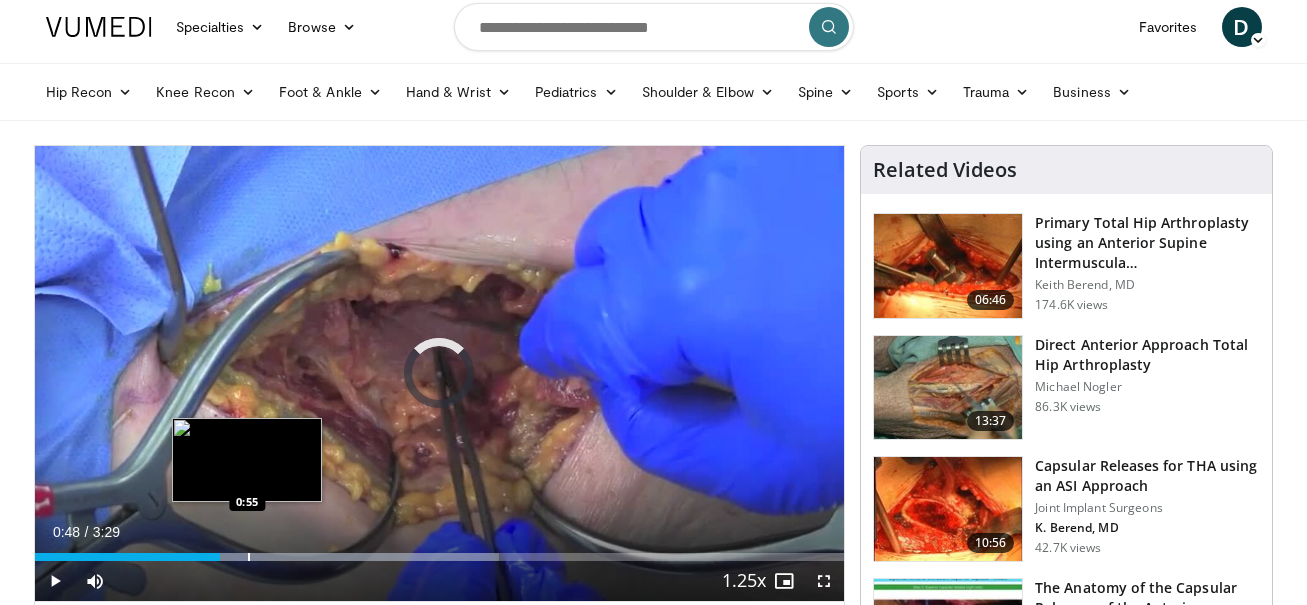 click at bounding box center (249, 557) 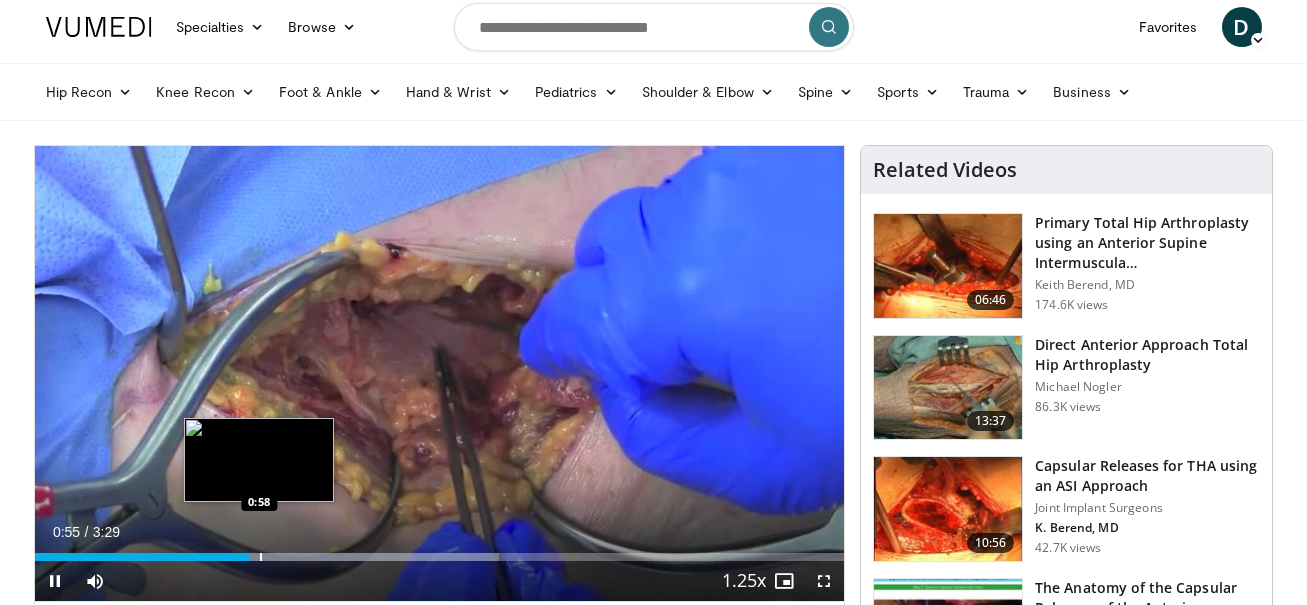 click at bounding box center (261, 557) 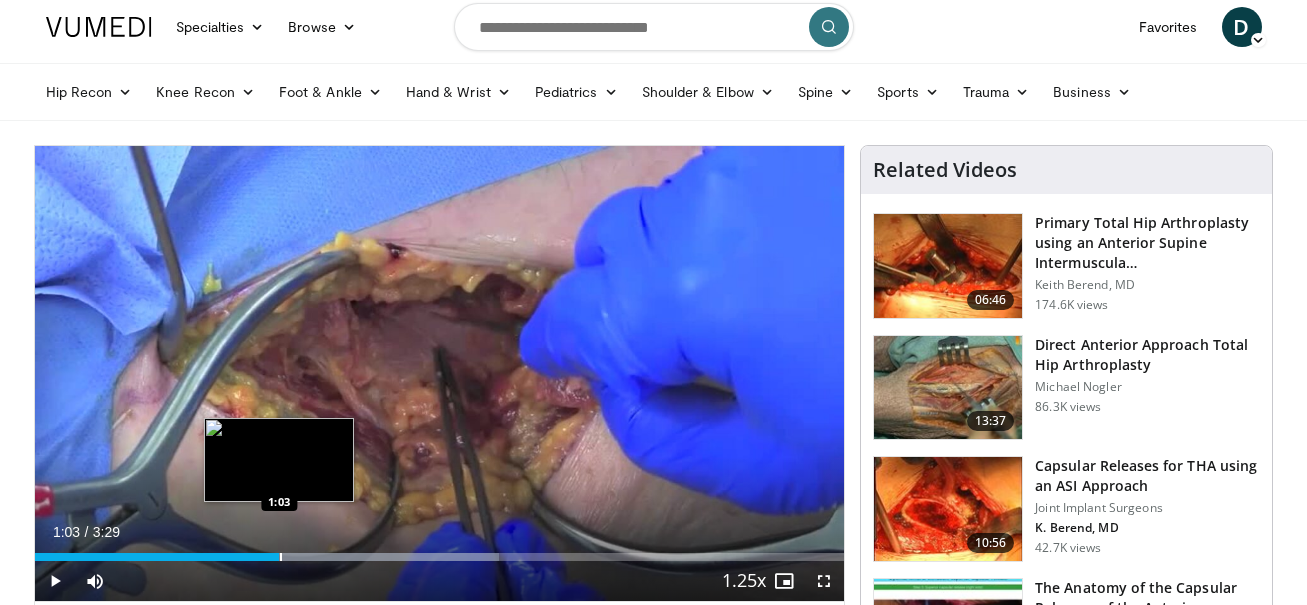 click at bounding box center (281, 557) 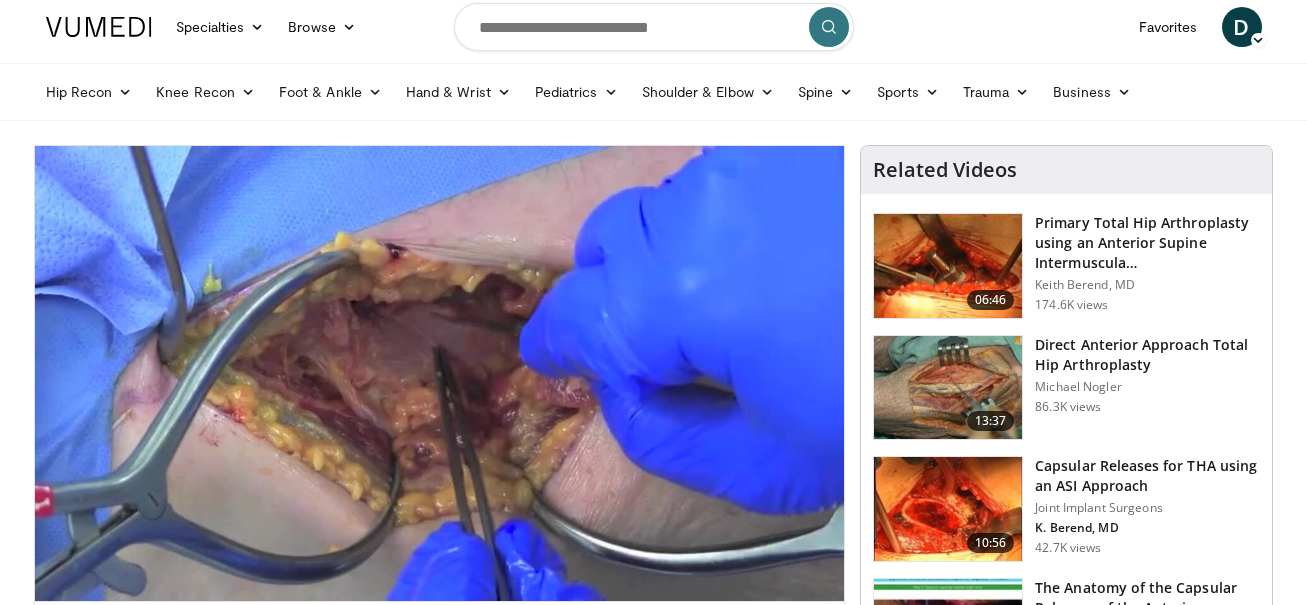 click on "**********" at bounding box center [440, 374] 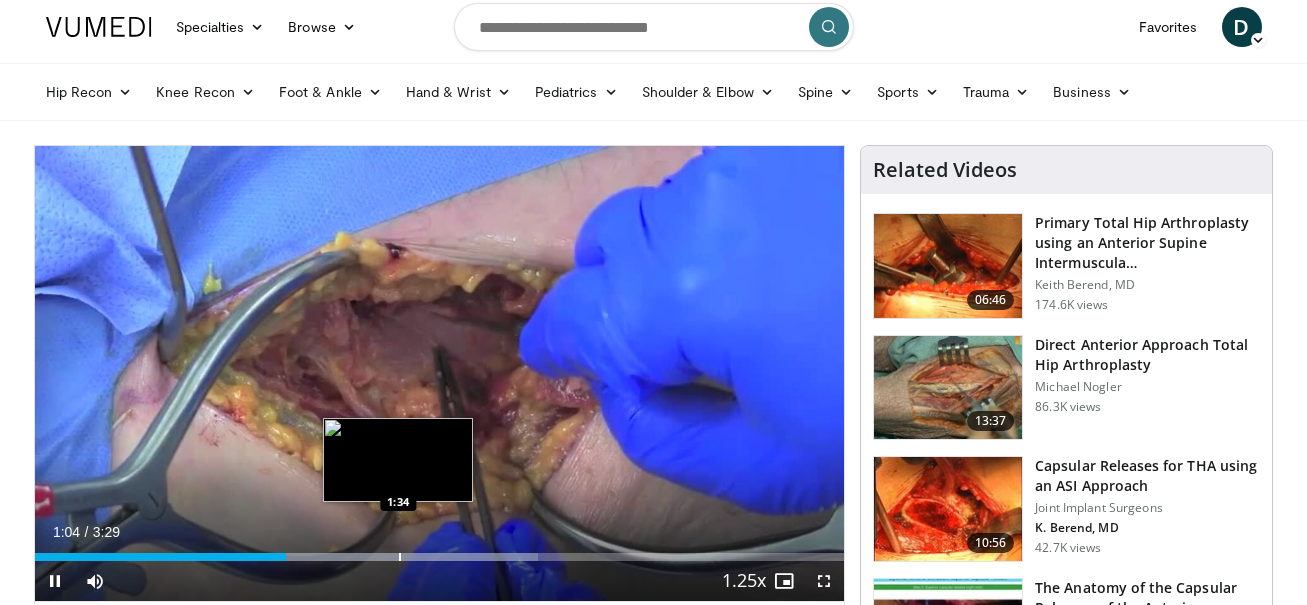 click at bounding box center [400, 557] 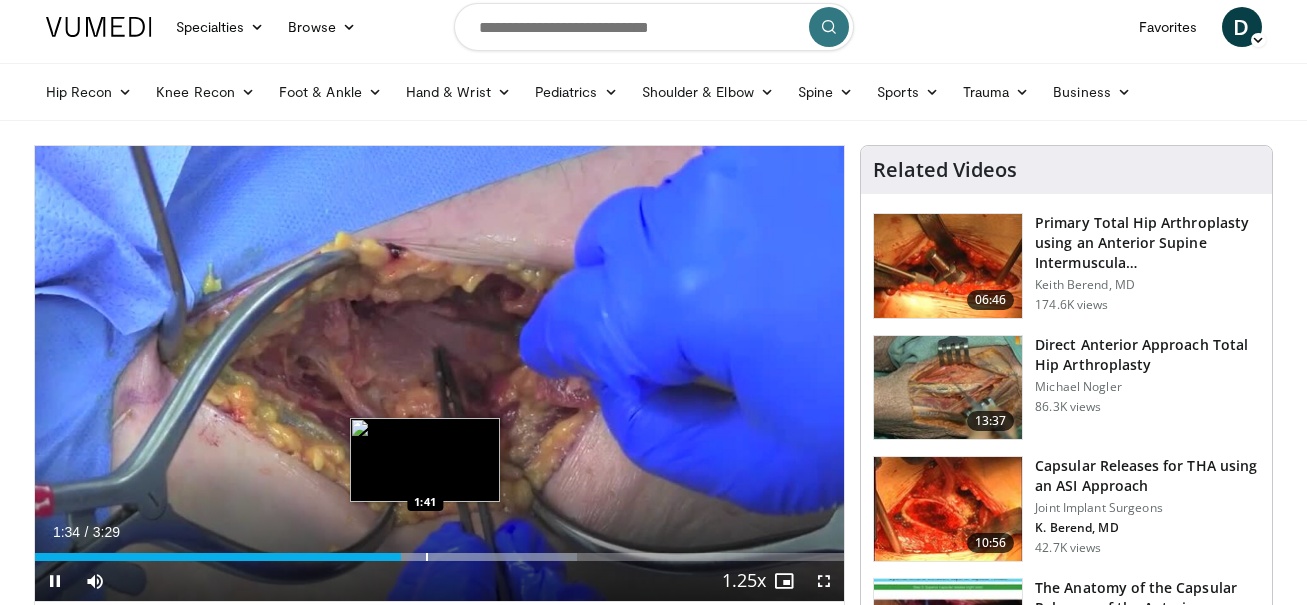 click at bounding box center (427, 557) 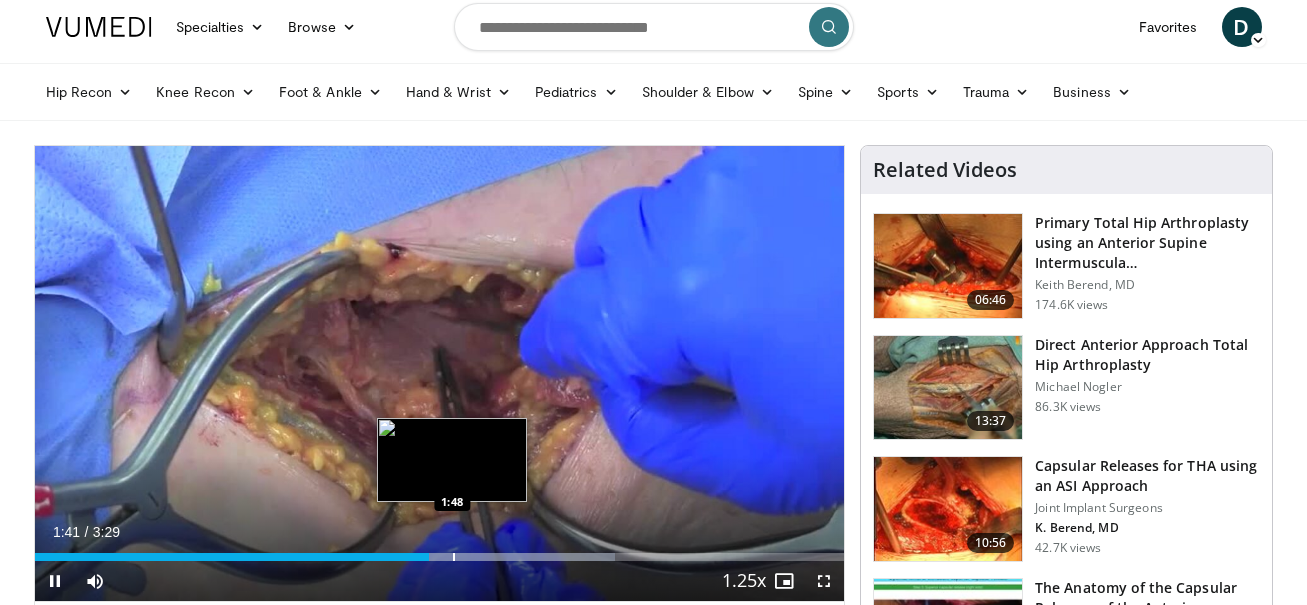 click at bounding box center [454, 557] 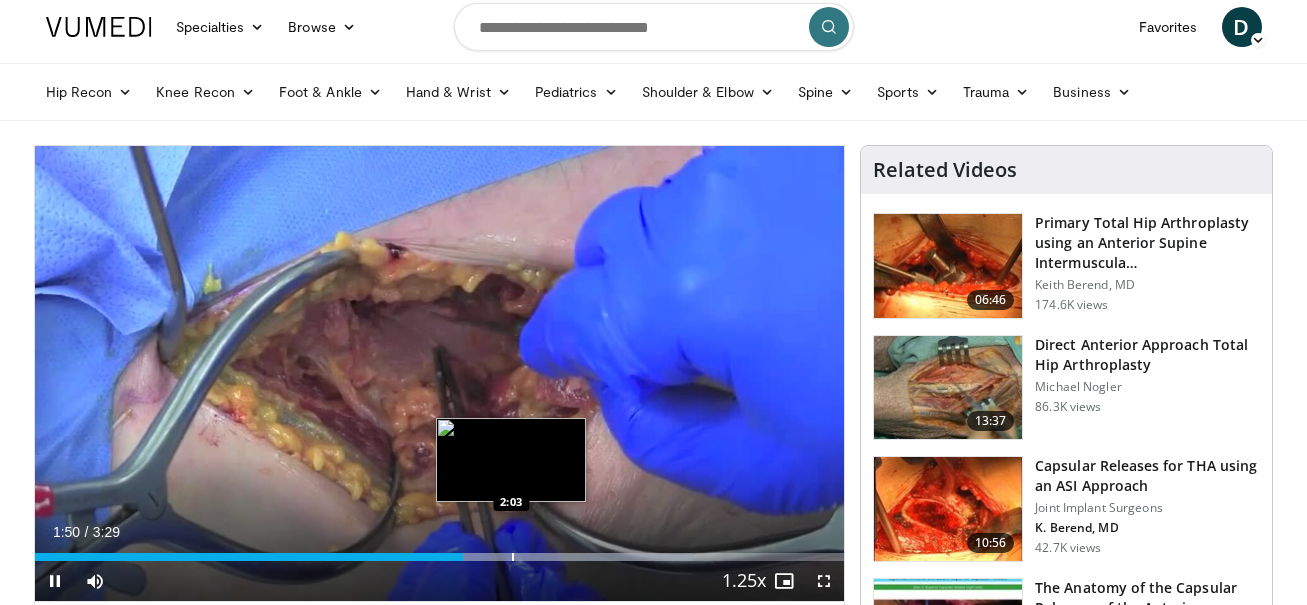 click at bounding box center [513, 557] 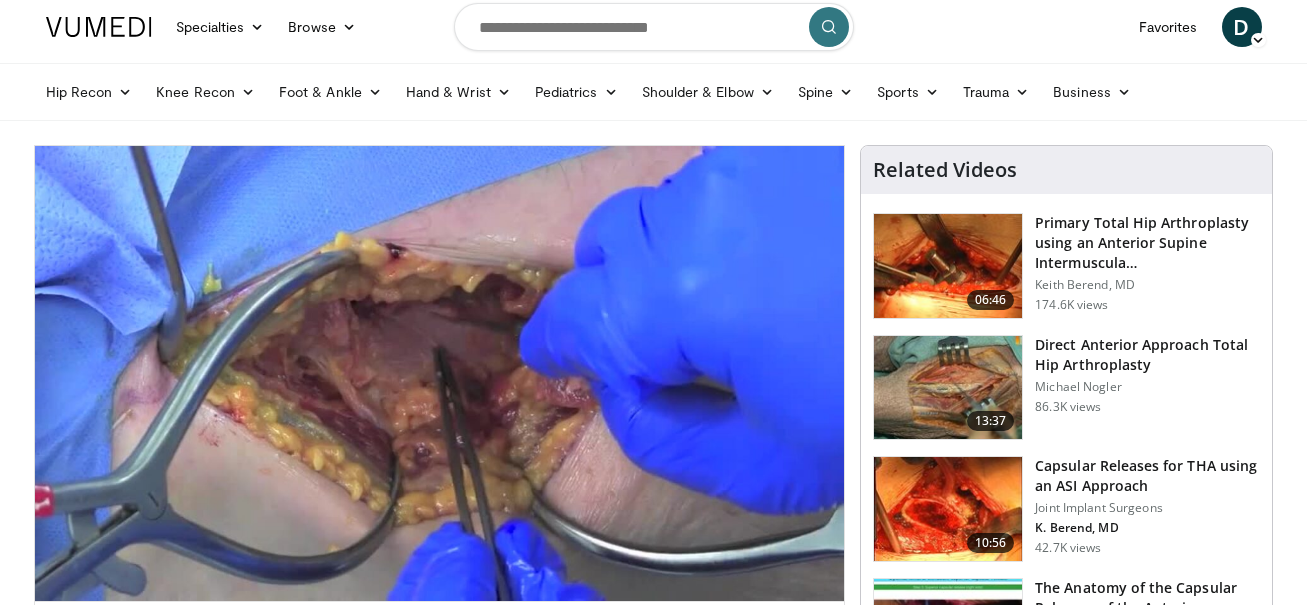 click on "Direct Anterior Approach Total Hip Arthroplasty" at bounding box center [1147, 355] 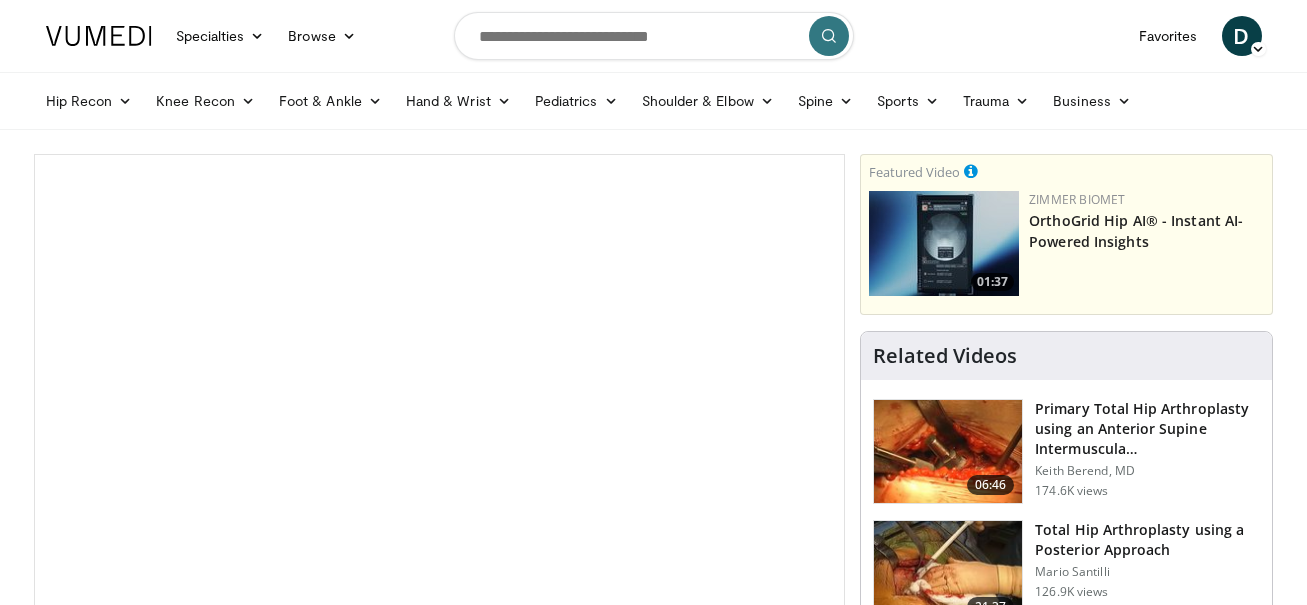 scroll, scrollTop: 77, scrollLeft: 0, axis: vertical 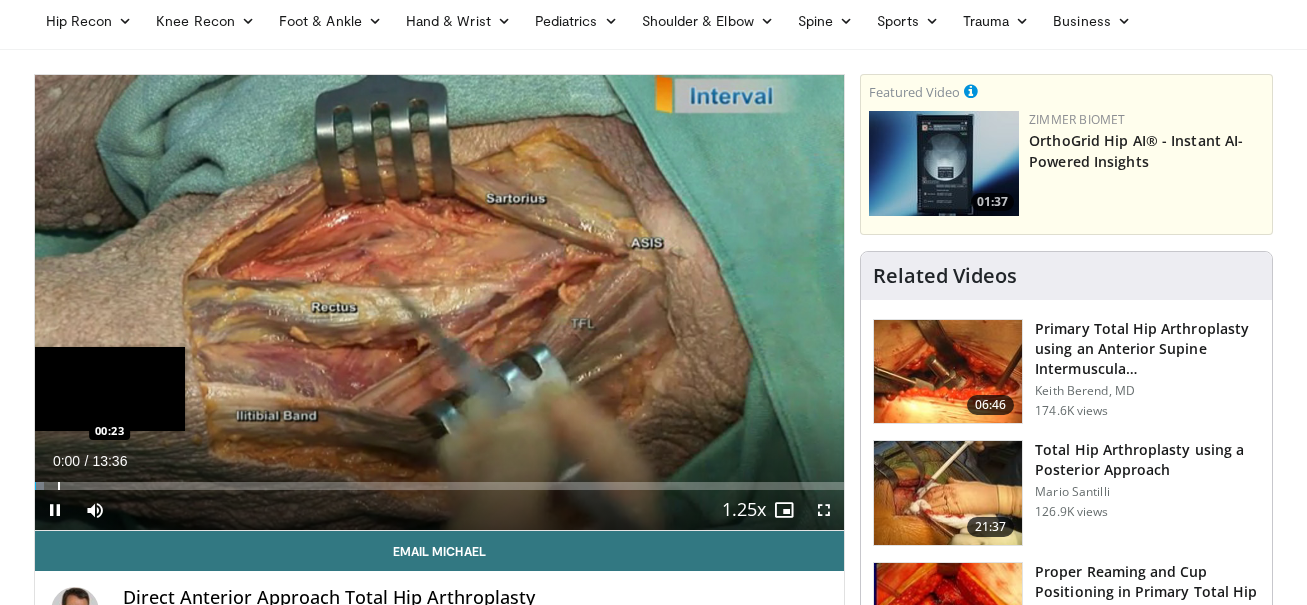 click at bounding box center [59, 486] 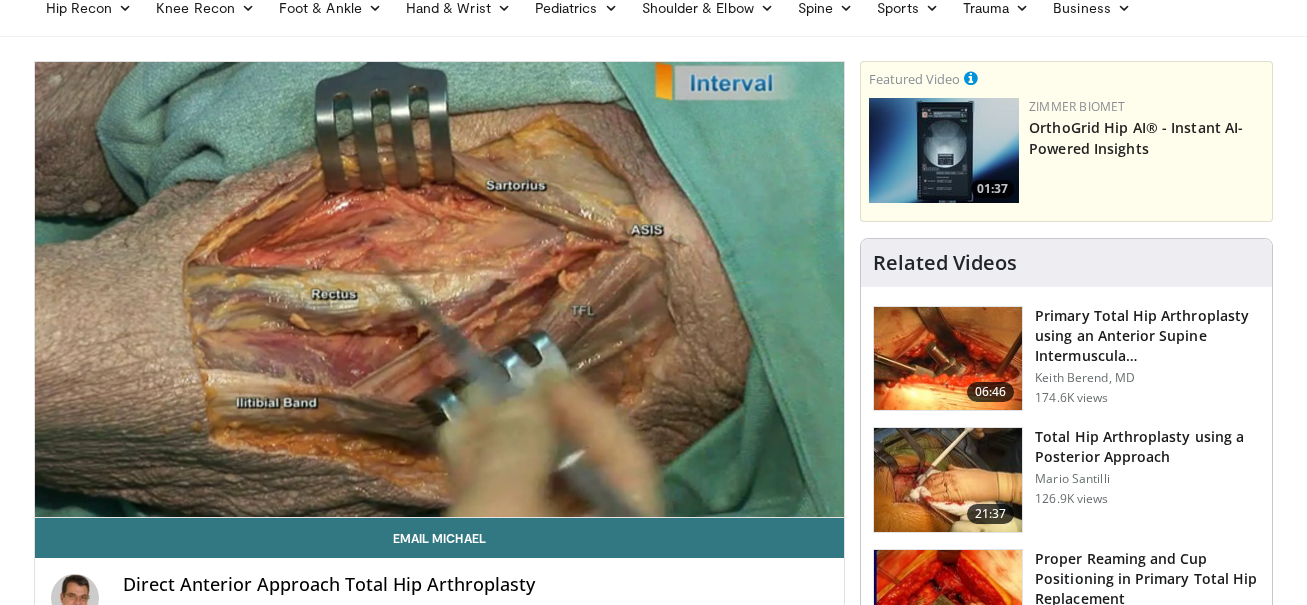 scroll, scrollTop: 38, scrollLeft: 0, axis: vertical 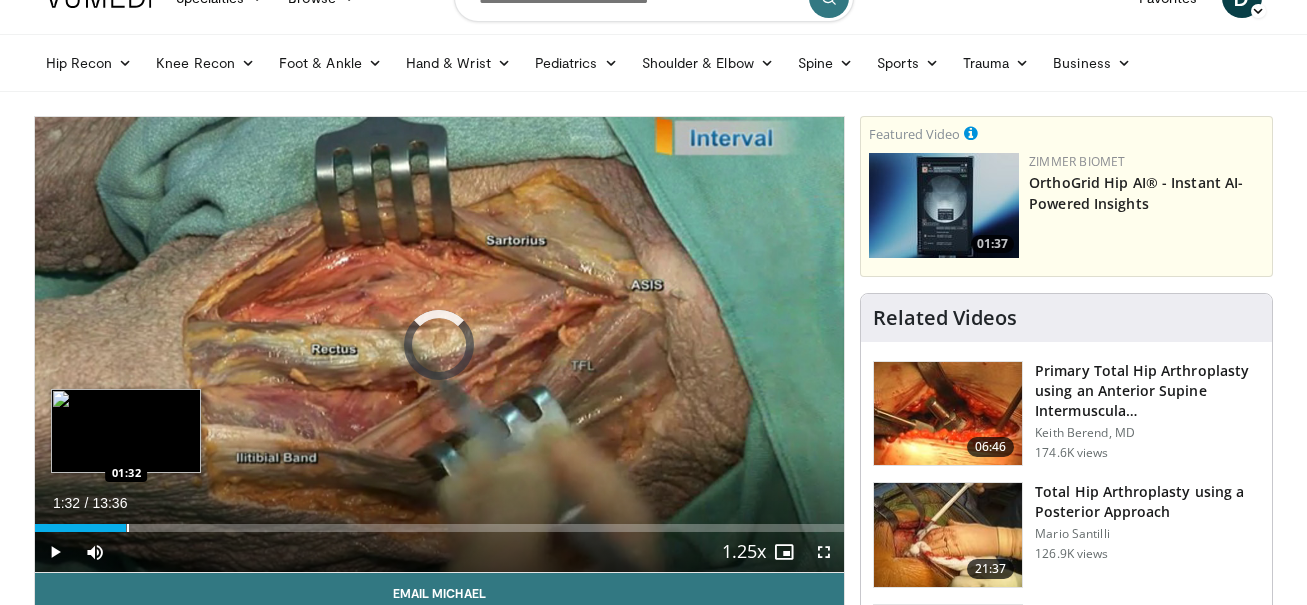 click at bounding box center [128, 528] 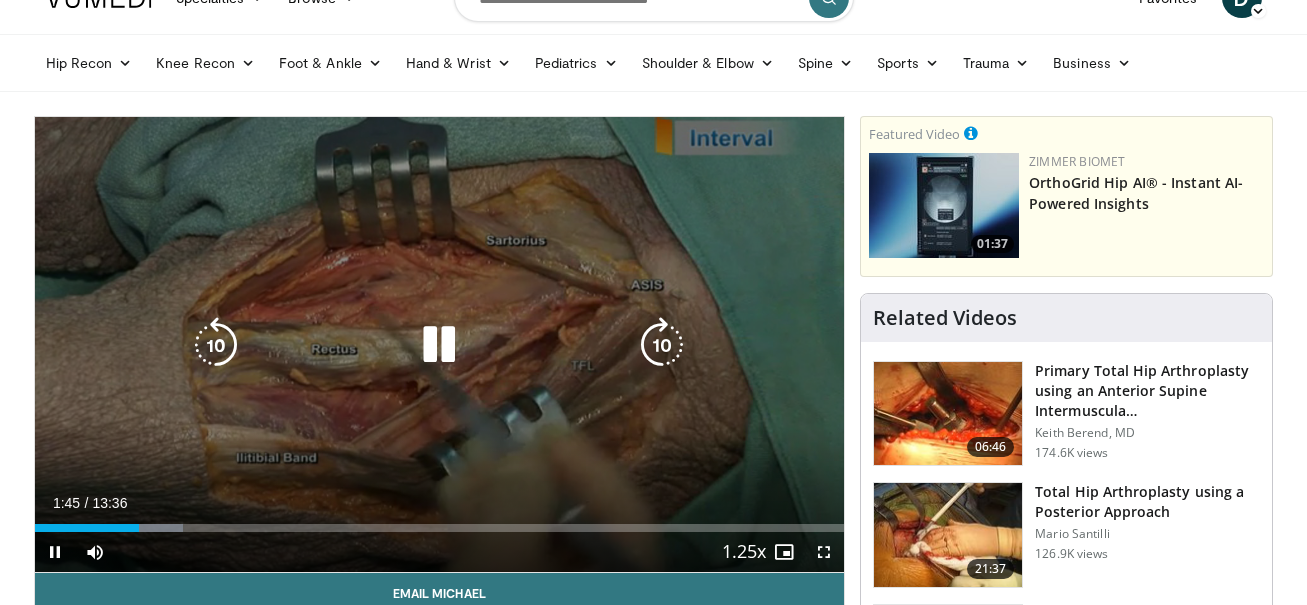 click at bounding box center (439, 345) 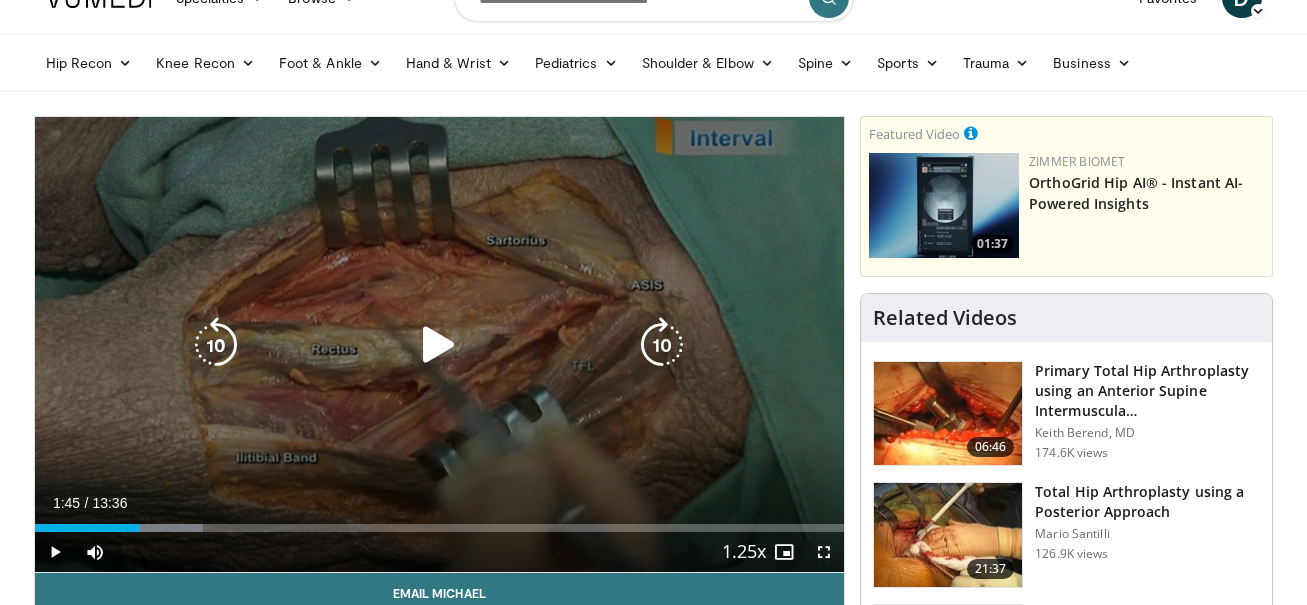 click at bounding box center (439, 345) 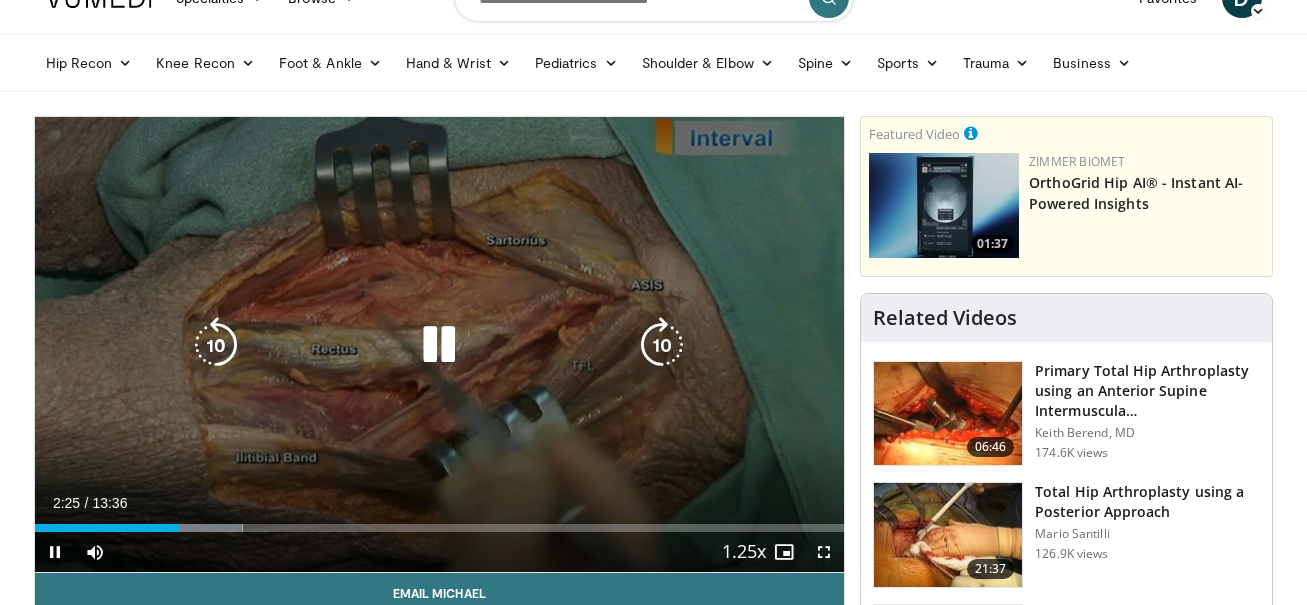 click at bounding box center [439, 345] 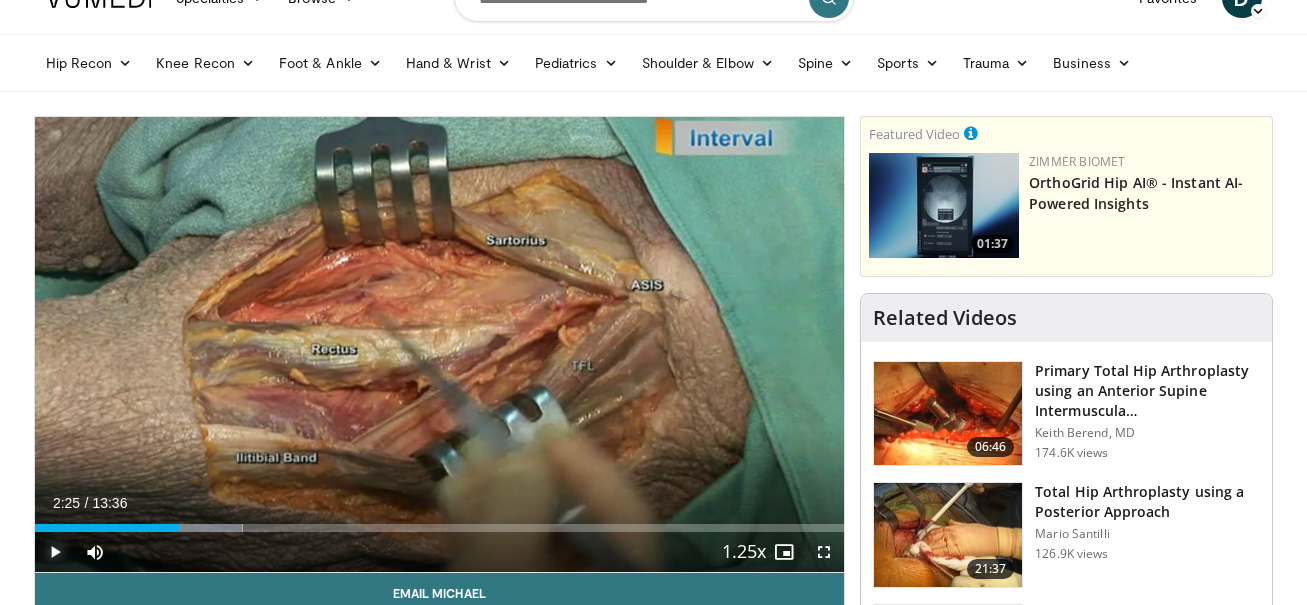click at bounding box center (55, 552) 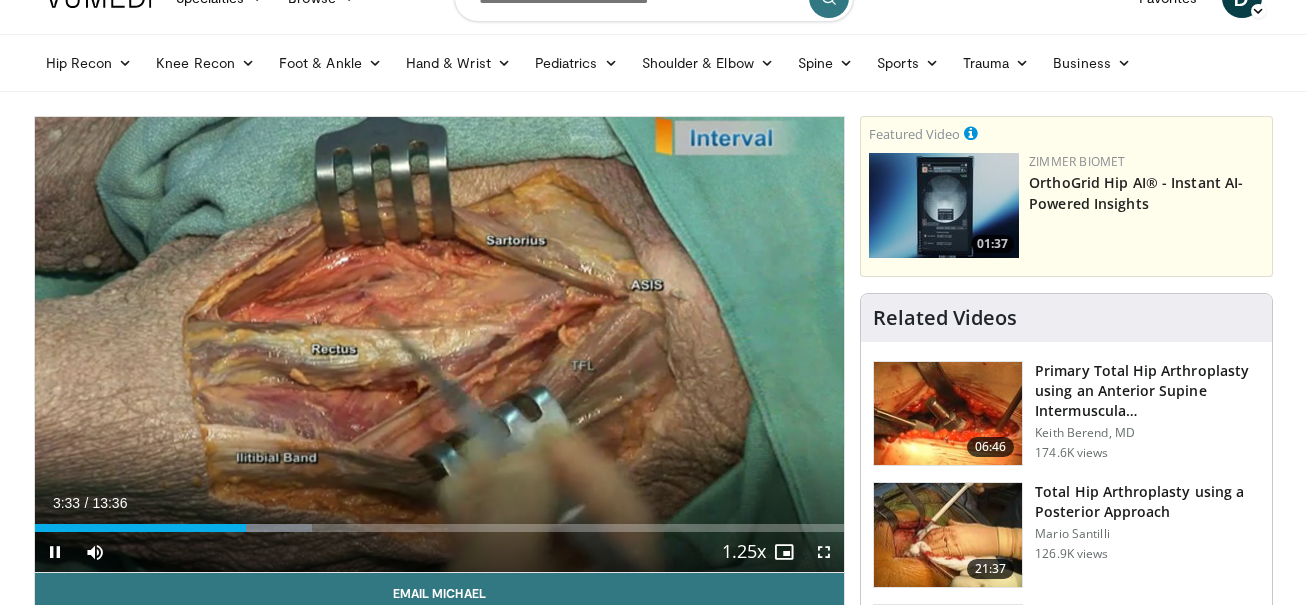 click on "Current Time  3:33 / Duration  13:36 Pause Skip Backward Skip Forward Mute Loaded :  34.25% 03:33 04:12 Stream Type  LIVE Seek to live, currently behind live LIVE   1.25x Playback Rate 0.5x 0.75x 1x 1.25x , selected 1.5x 1.75x 2x Chapters Chapters Descriptions descriptions off , selected Captions captions settings , opens captions settings dialog captions off , selected Audio Track en (Main) , selected Fullscreen Enable picture-in-picture mode" at bounding box center (440, 552) 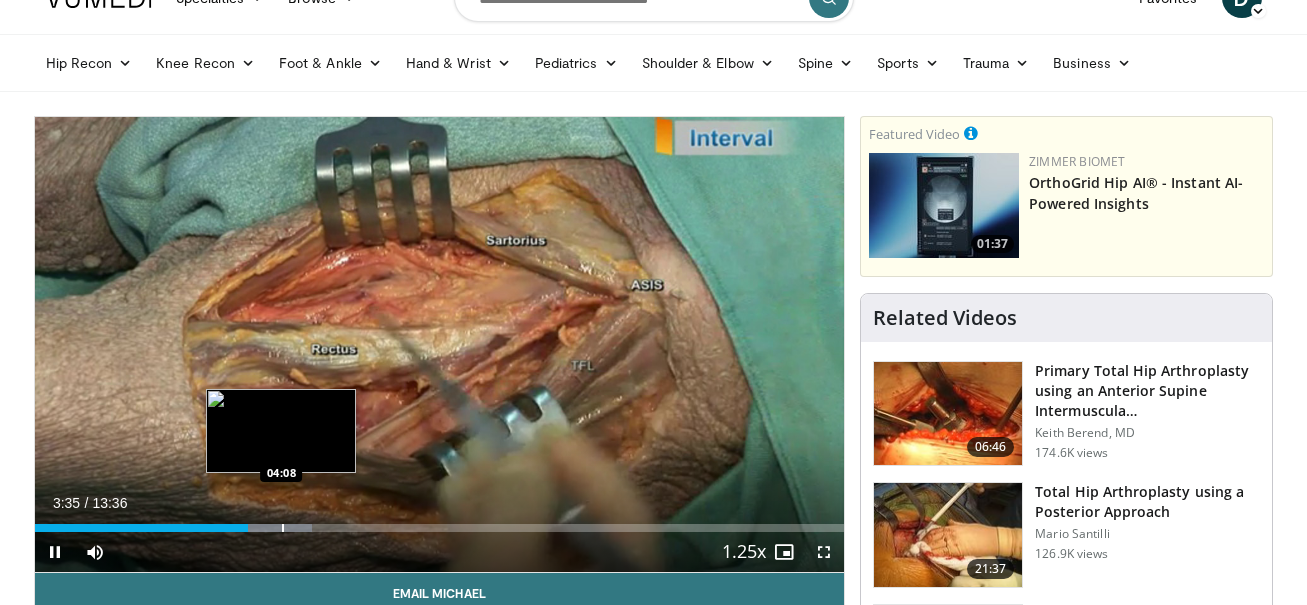 click at bounding box center (283, 528) 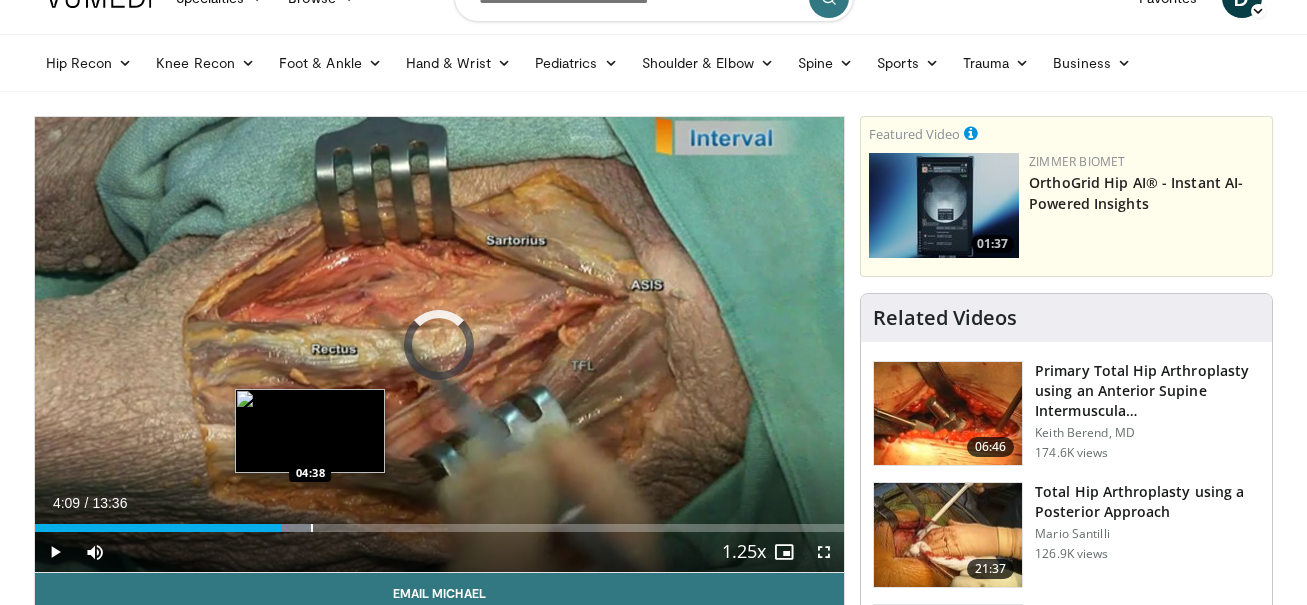 click at bounding box center [312, 528] 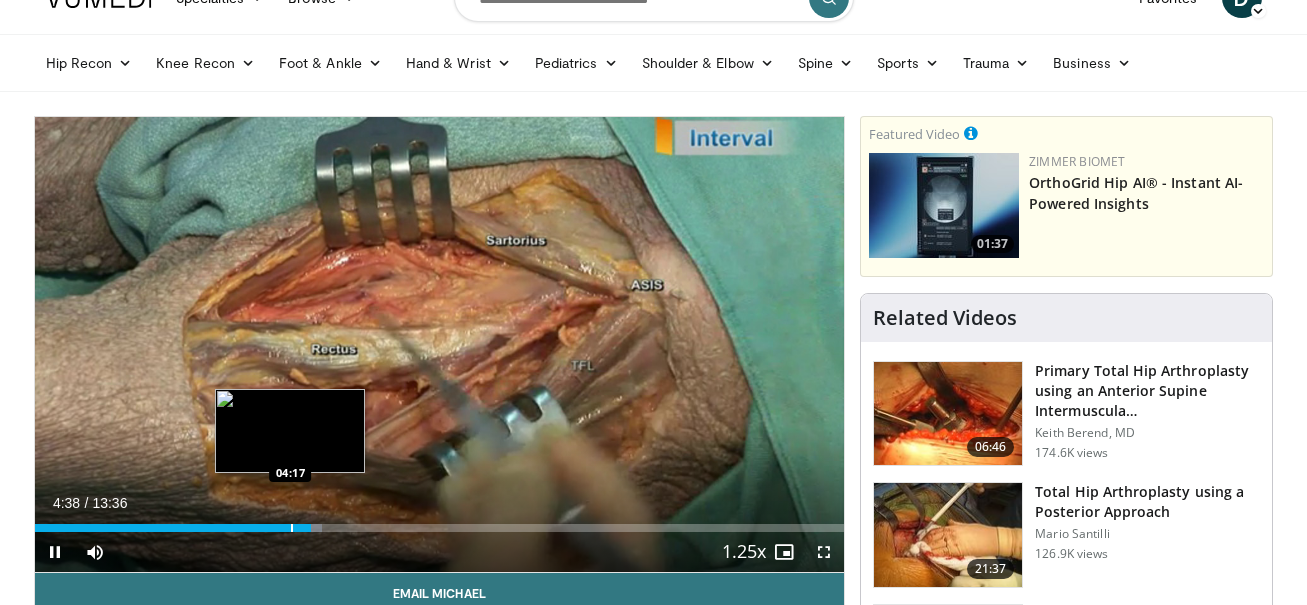 click at bounding box center [292, 528] 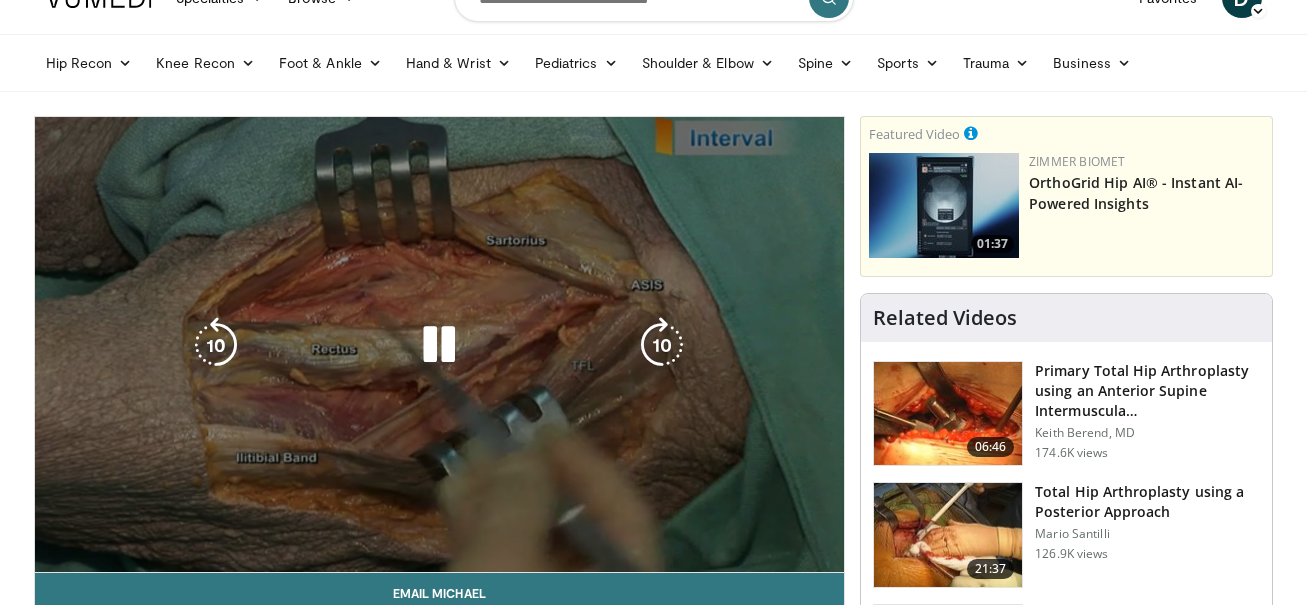 click on "04:18" at bounding box center (163, 568) 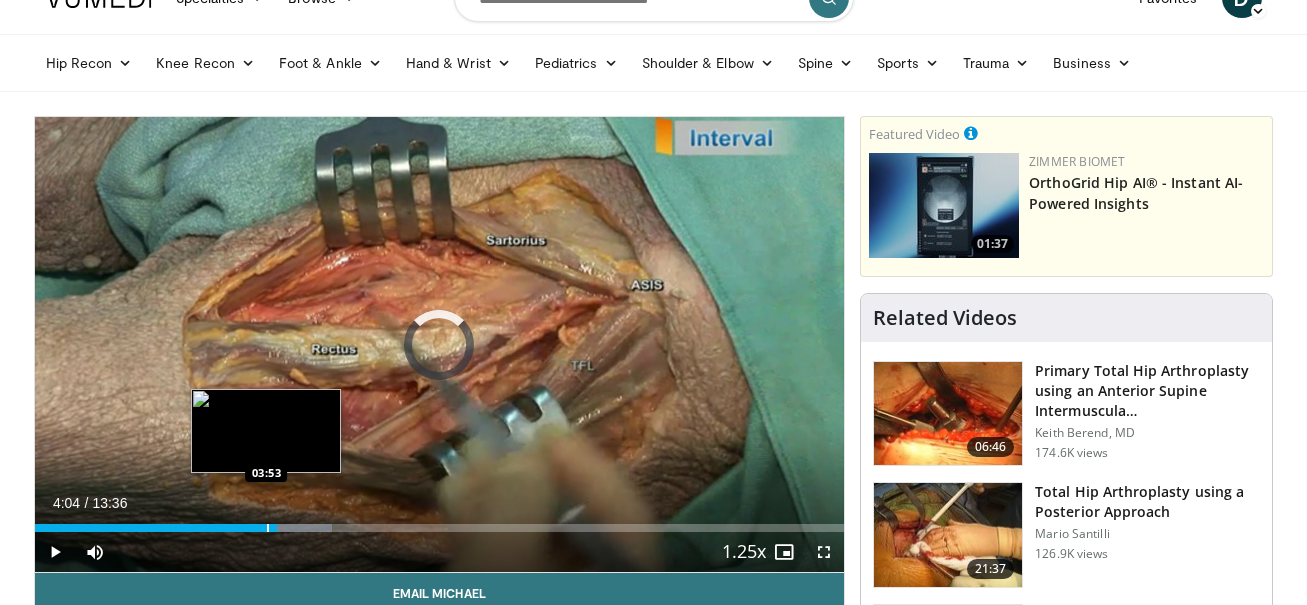 click at bounding box center (268, 528) 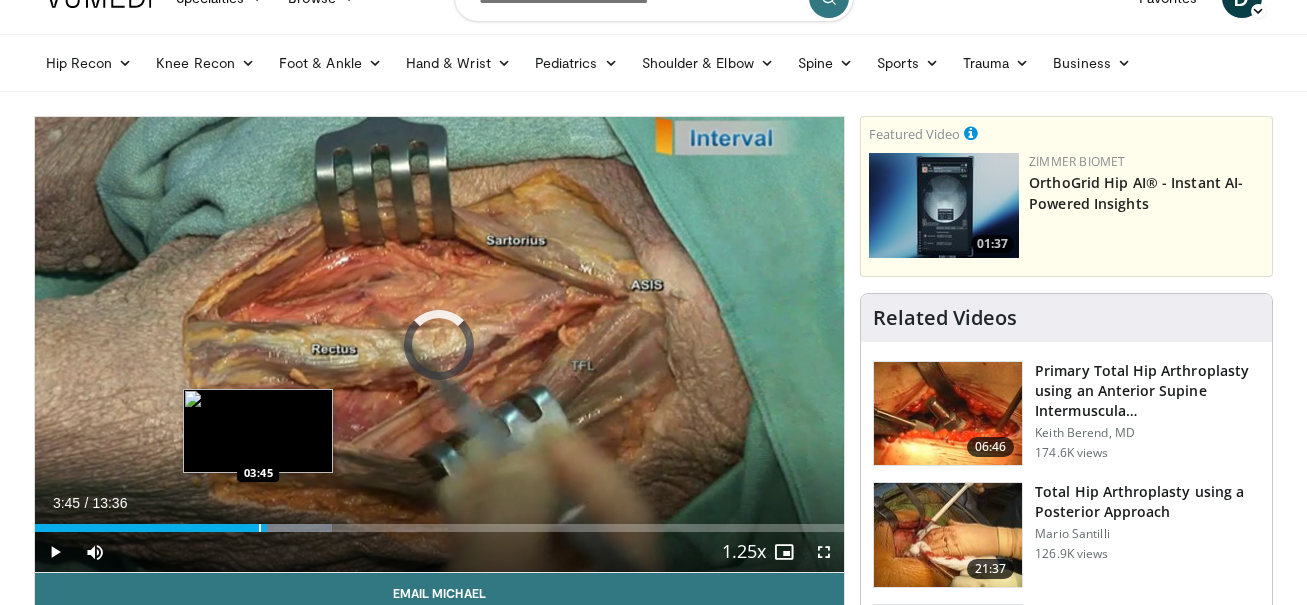 click at bounding box center [260, 528] 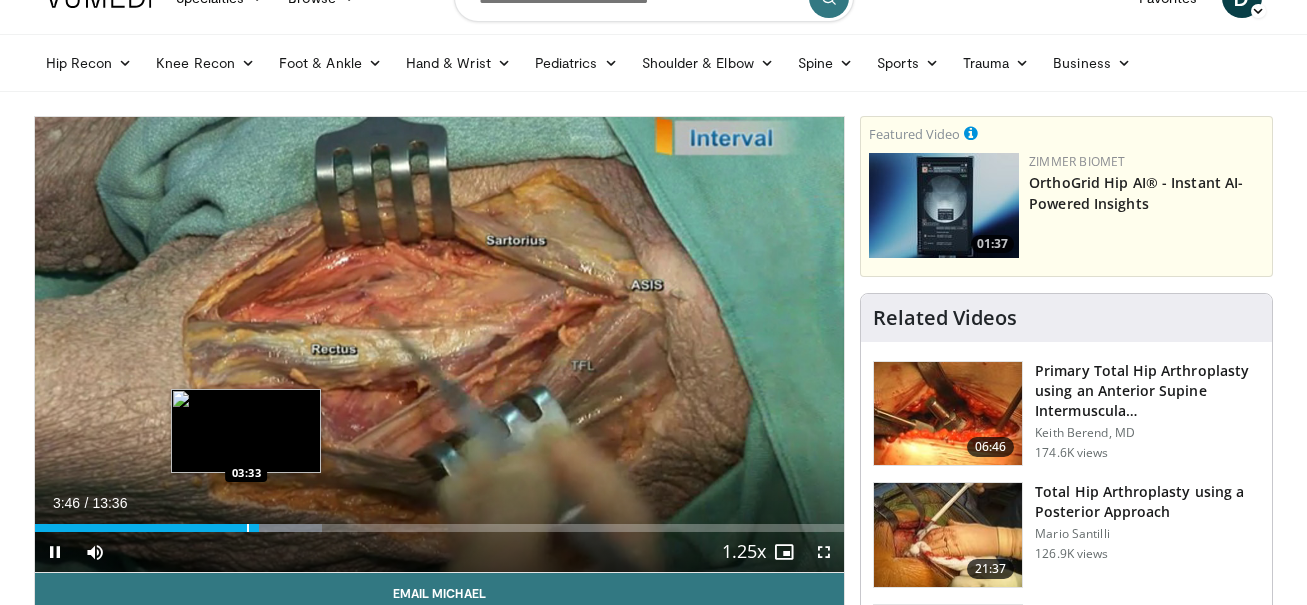click at bounding box center (248, 528) 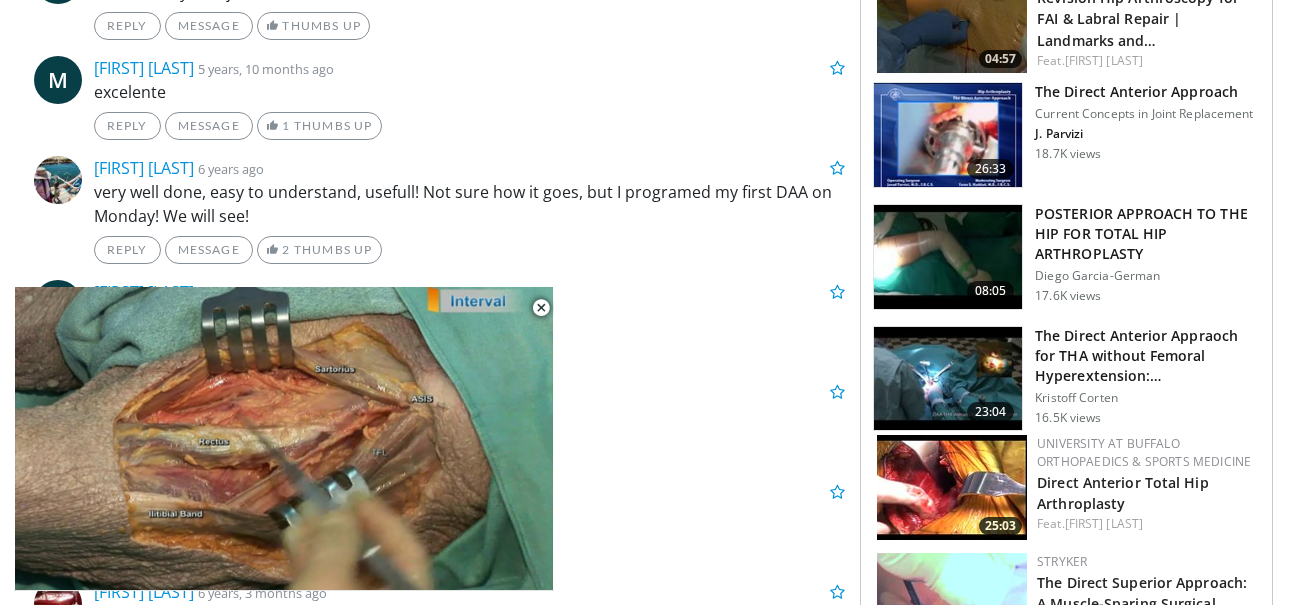 scroll, scrollTop: 1937, scrollLeft: 0, axis: vertical 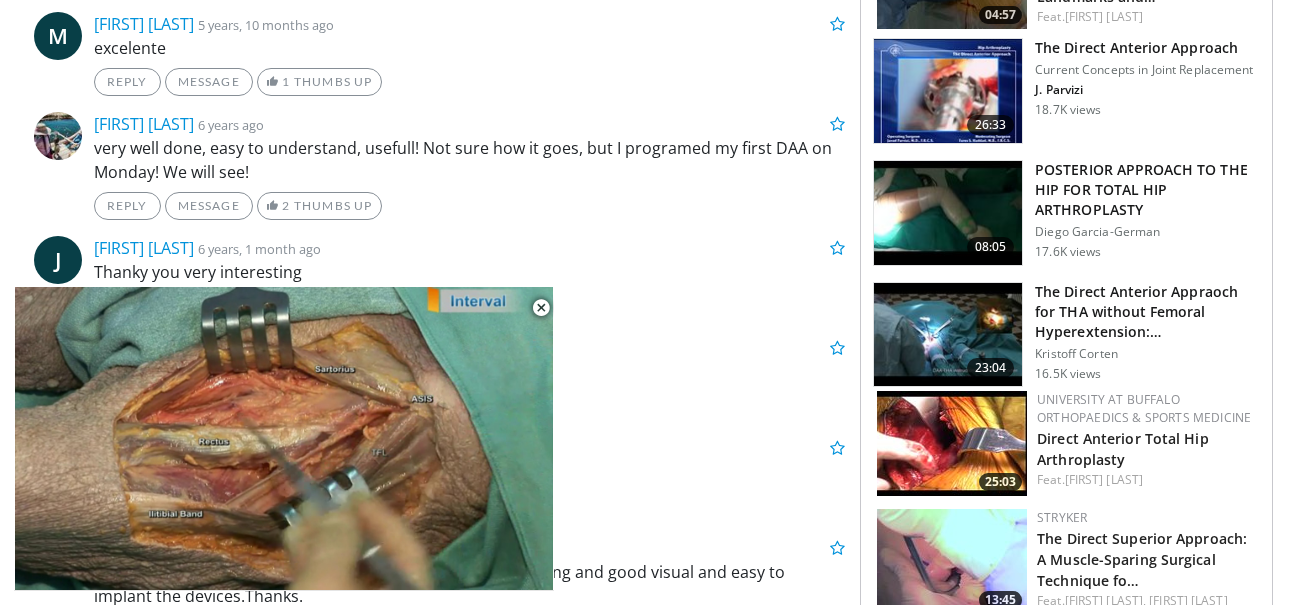 click on "University at Buffalo Orthopaedics & Sports Medicine" at bounding box center [1146, 409] 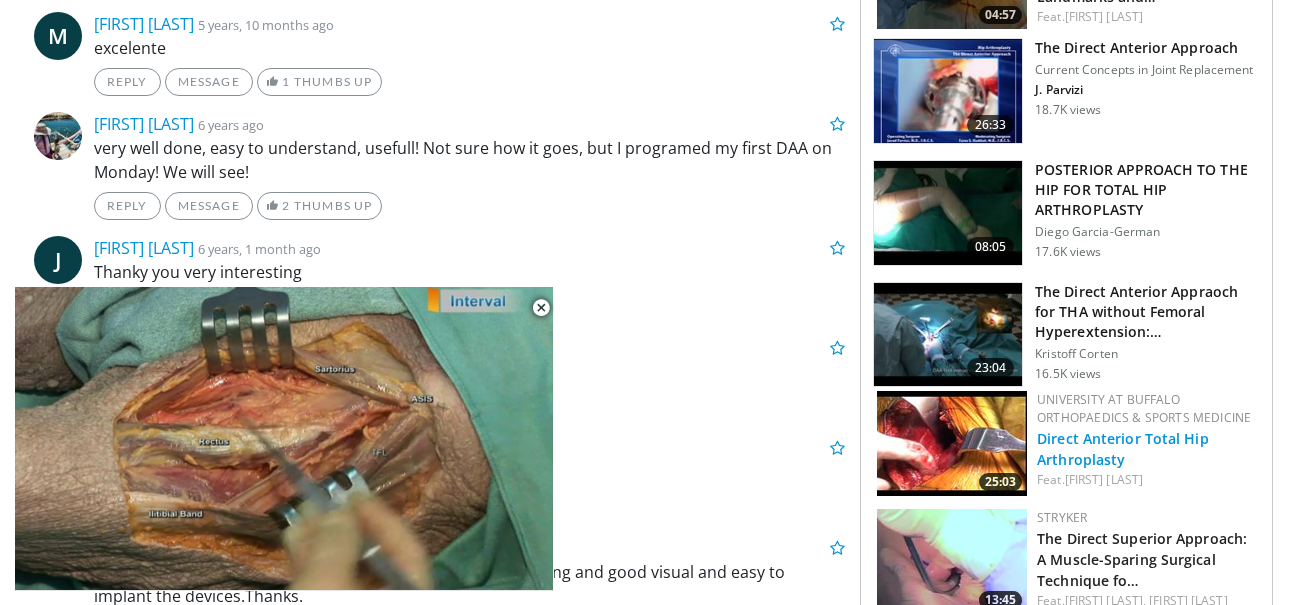 click on "Direct Anterior Total Hip Arthroplasty" at bounding box center (1123, 449) 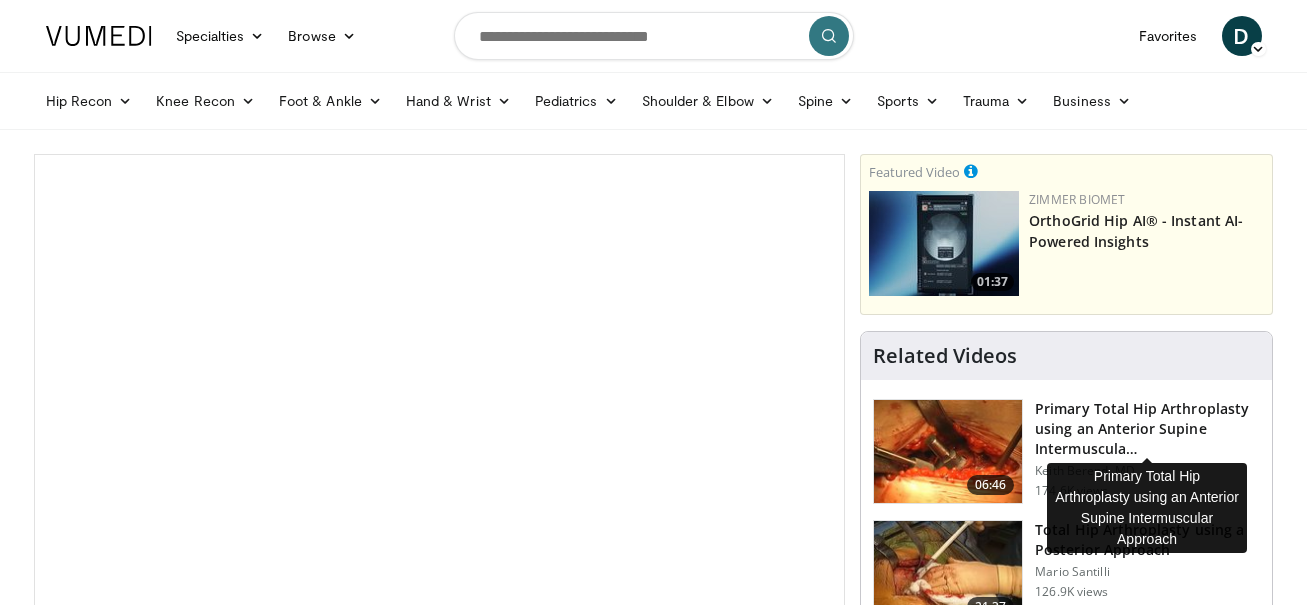 scroll, scrollTop: 0, scrollLeft: 0, axis: both 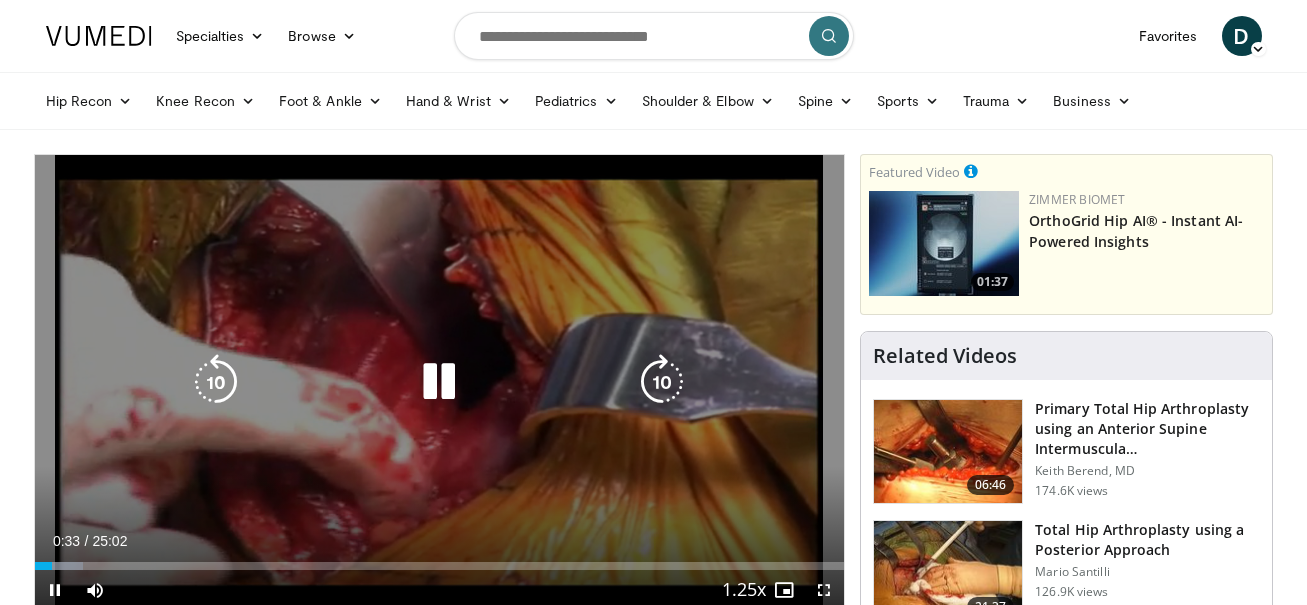 click at bounding box center (439, 382) 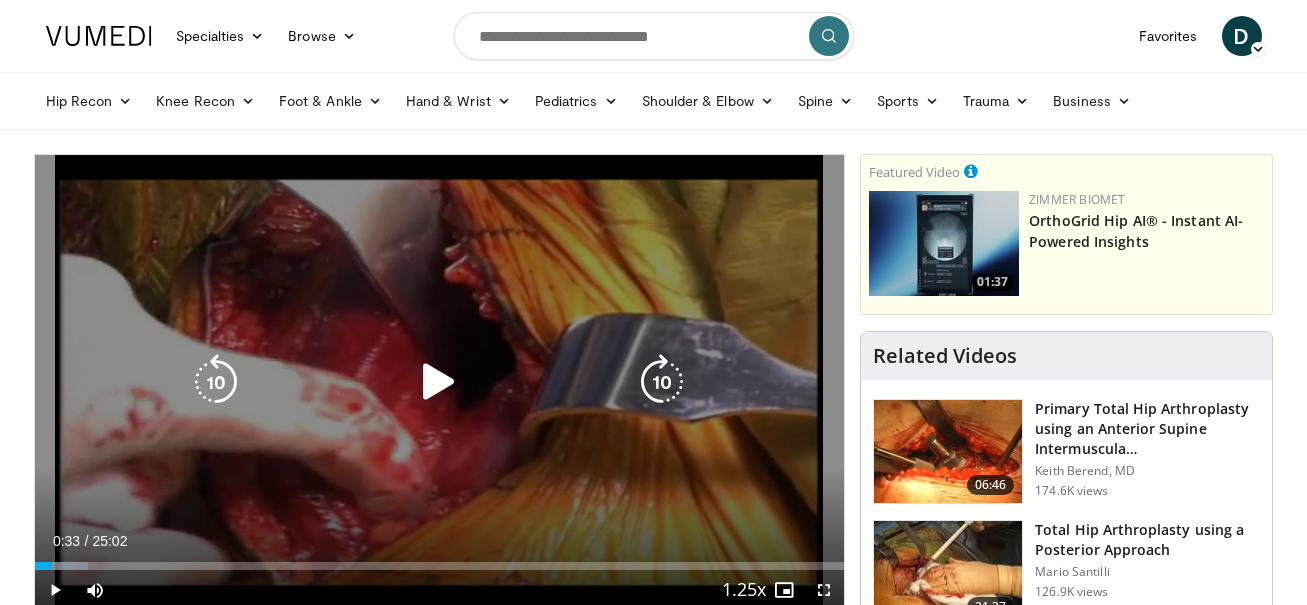click at bounding box center (439, 382) 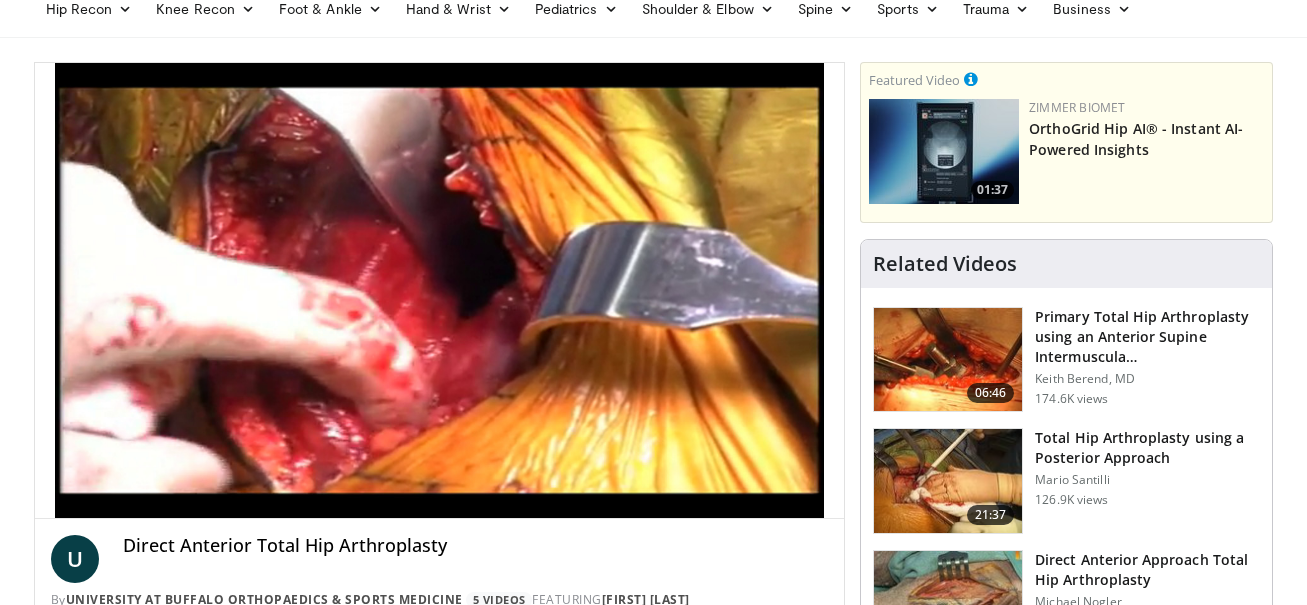 scroll, scrollTop: 94, scrollLeft: 0, axis: vertical 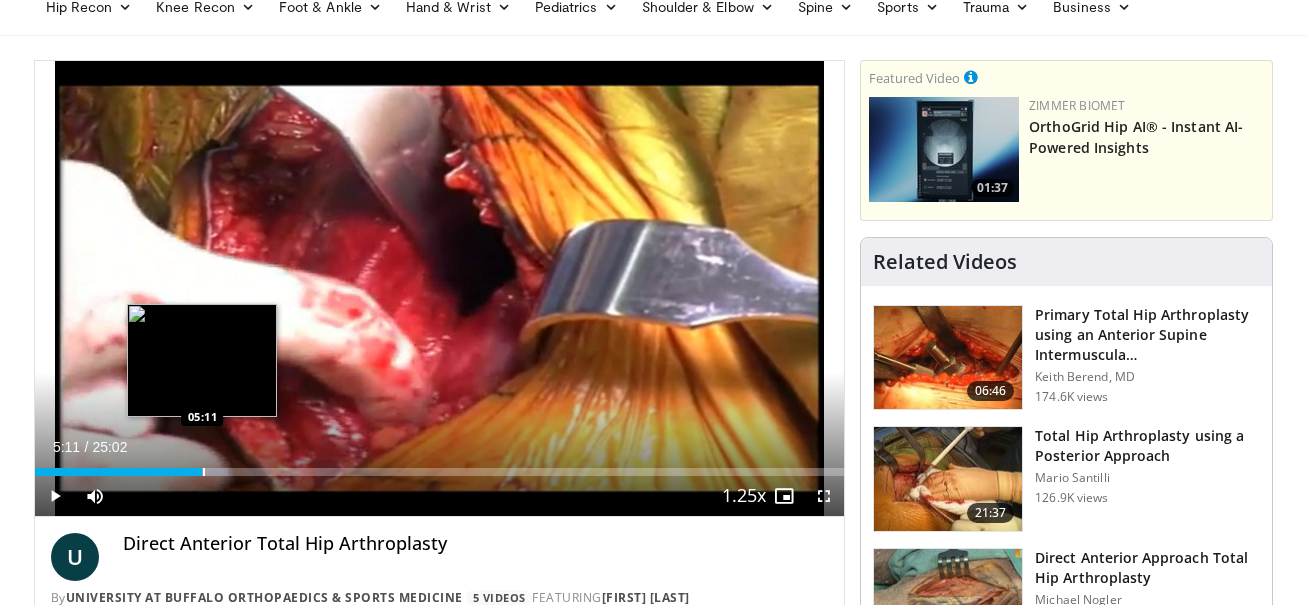 click on "Loaded :  23.92% 05:11 05:11" at bounding box center (440, 472) 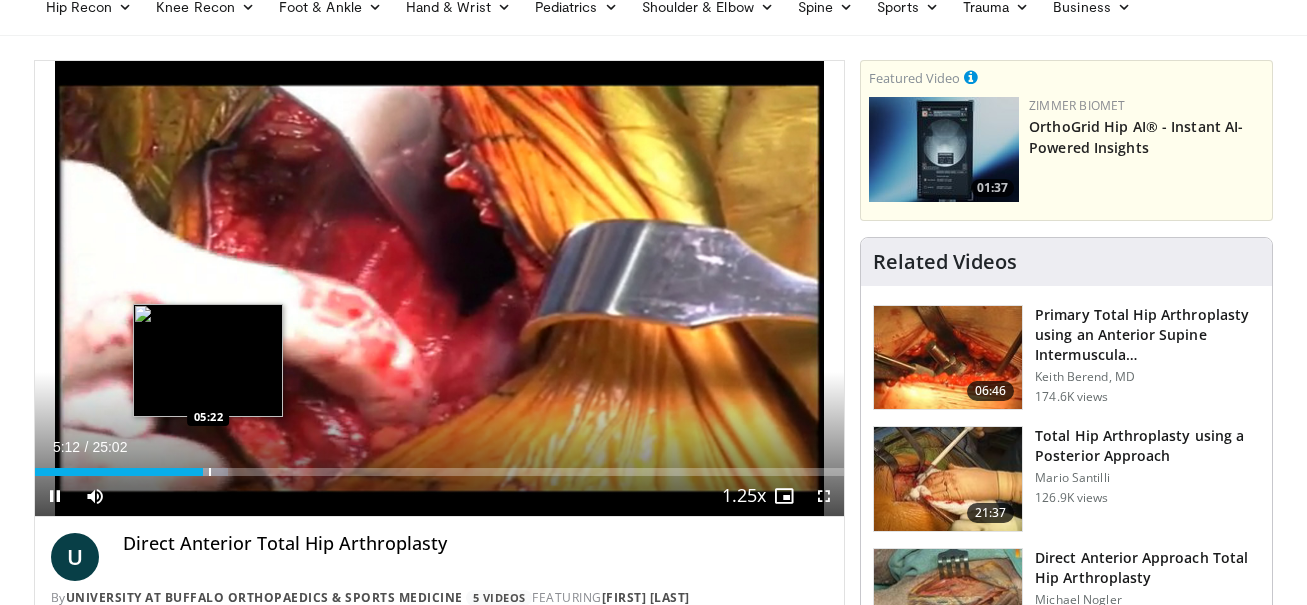 click at bounding box center [210, 472] 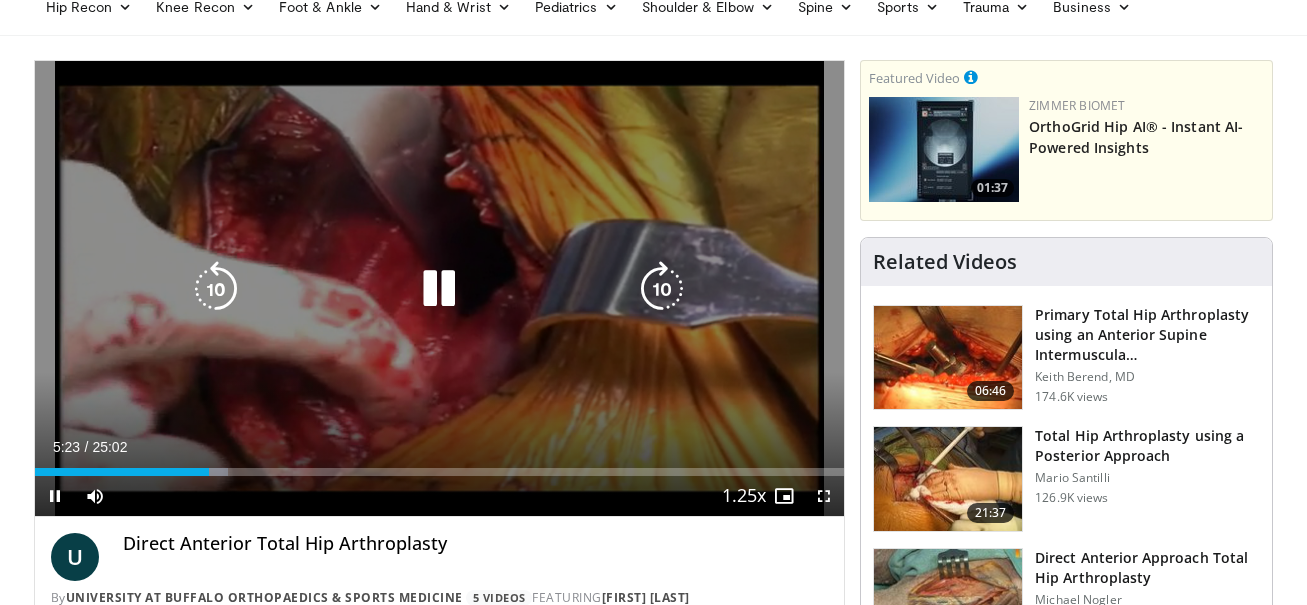 click on "**********" at bounding box center (440, 289) 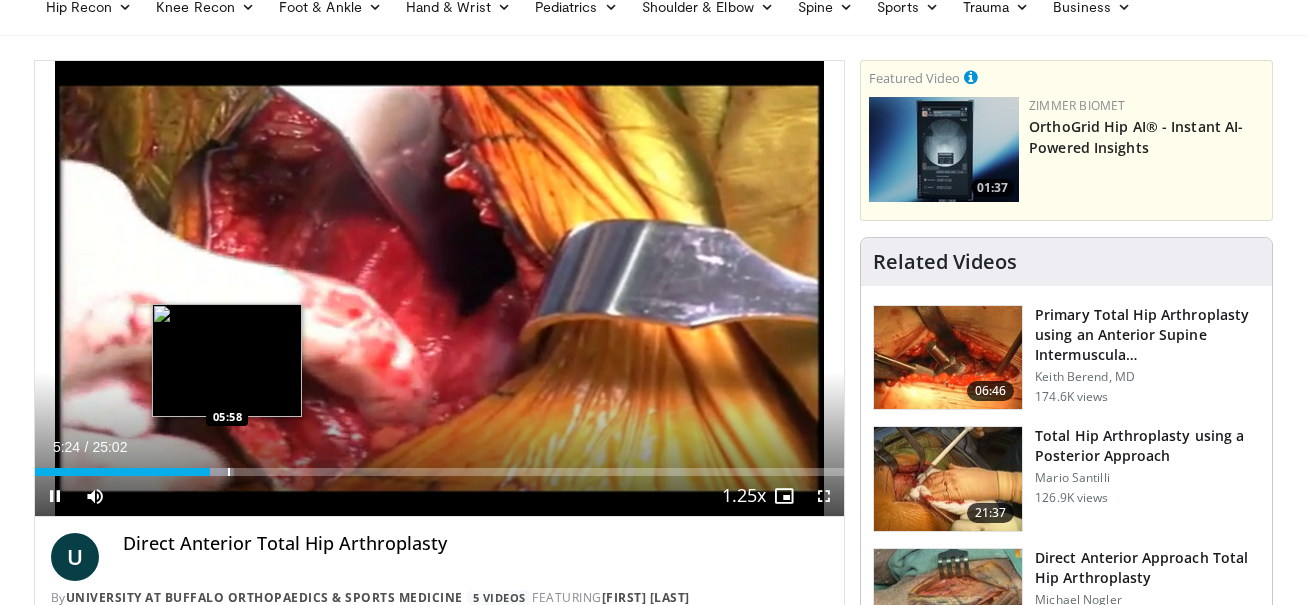 click at bounding box center [229, 472] 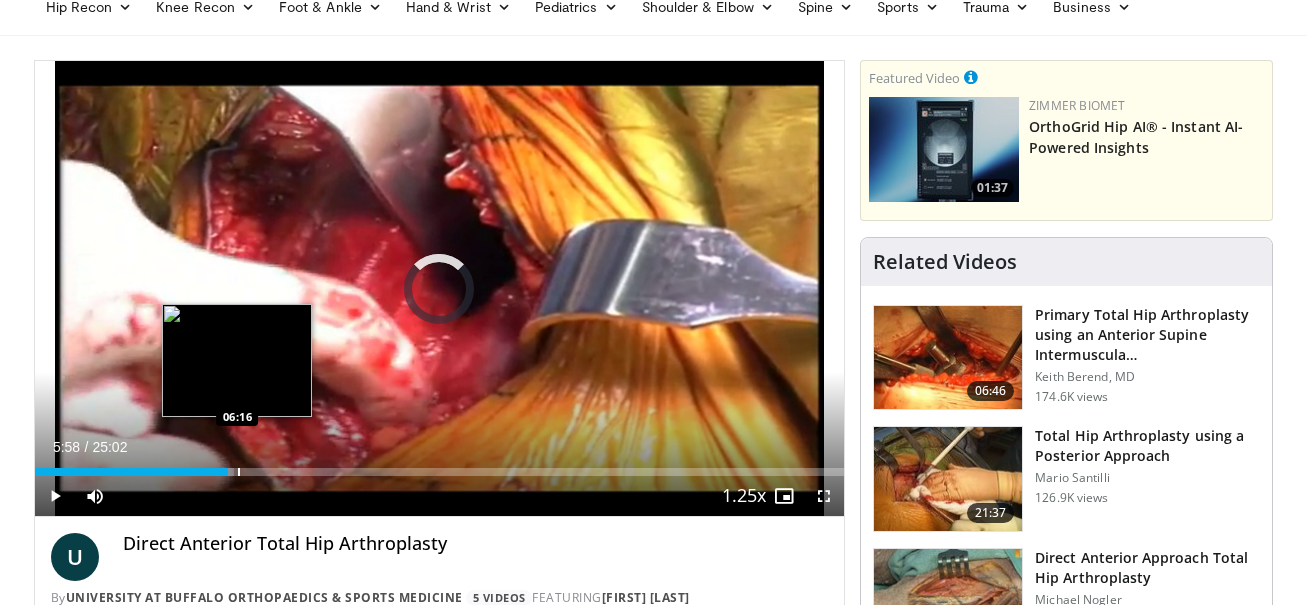click at bounding box center [239, 472] 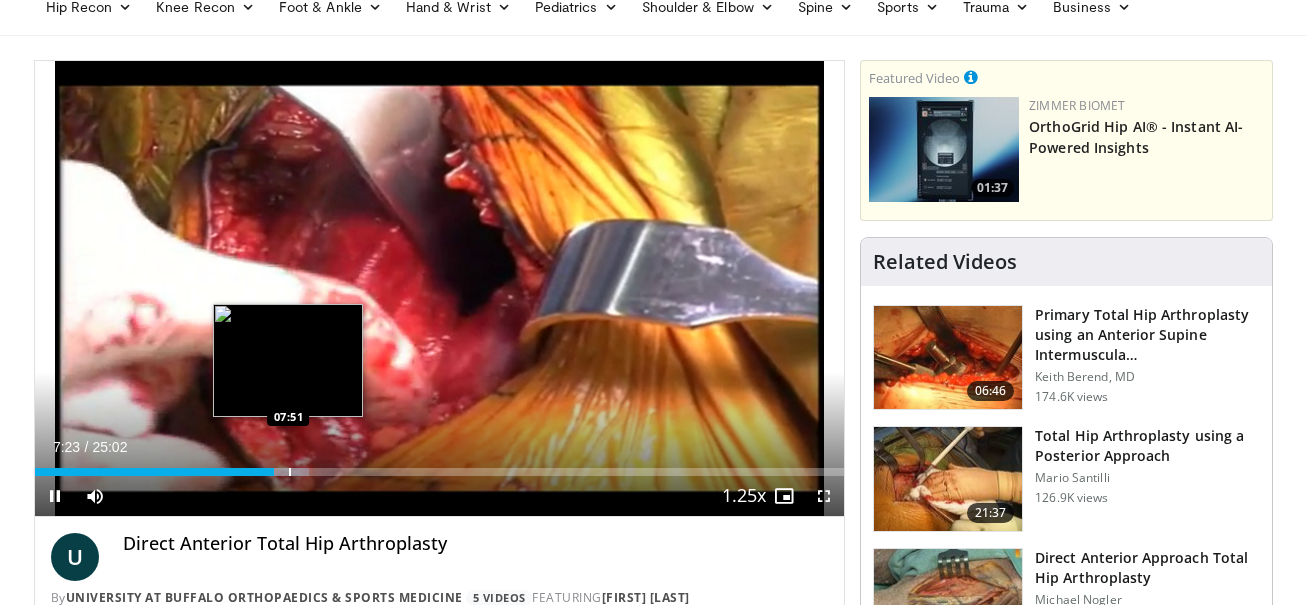 click at bounding box center (290, 472) 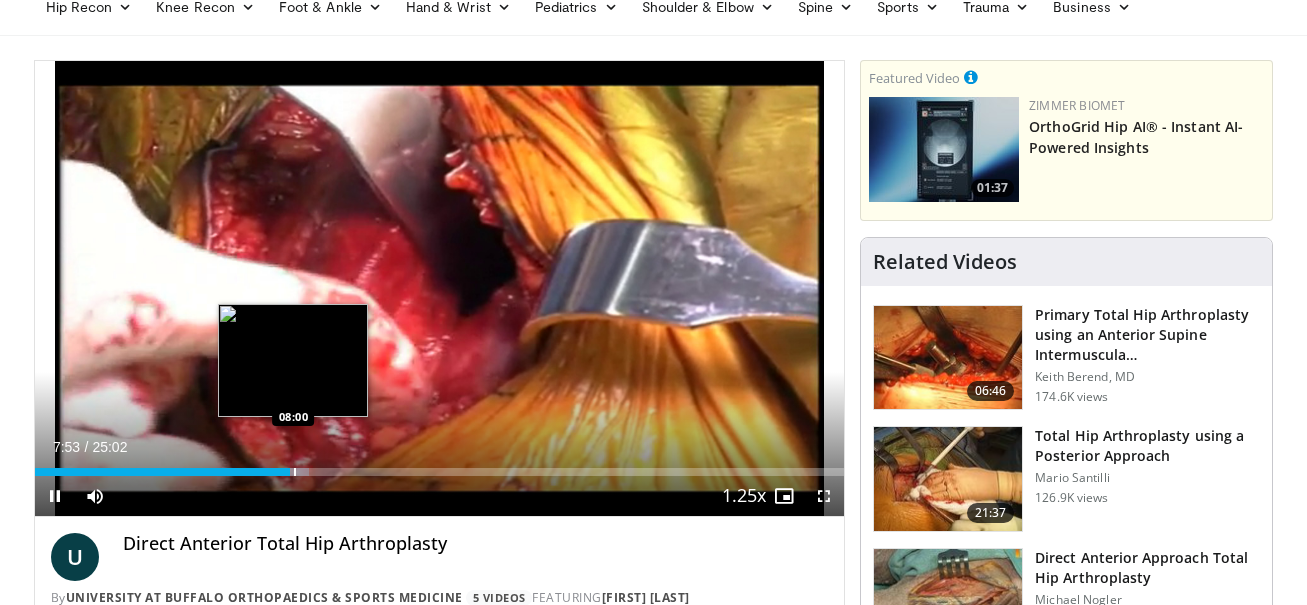 click at bounding box center (295, 472) 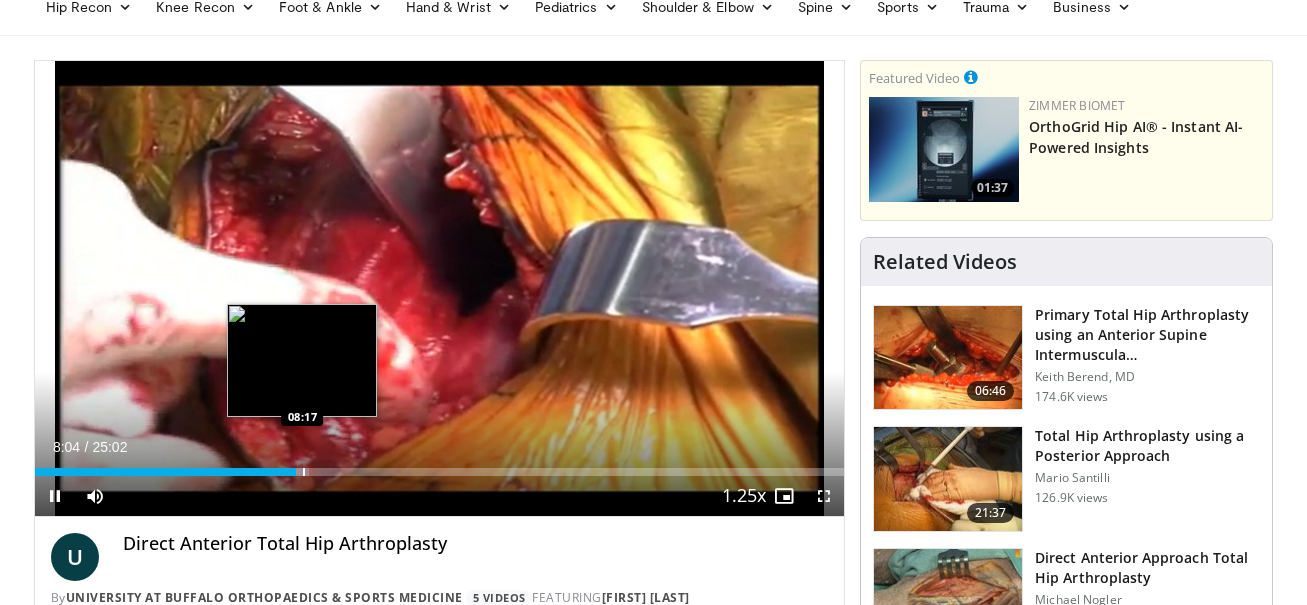 click at bounding box center [304, 472] 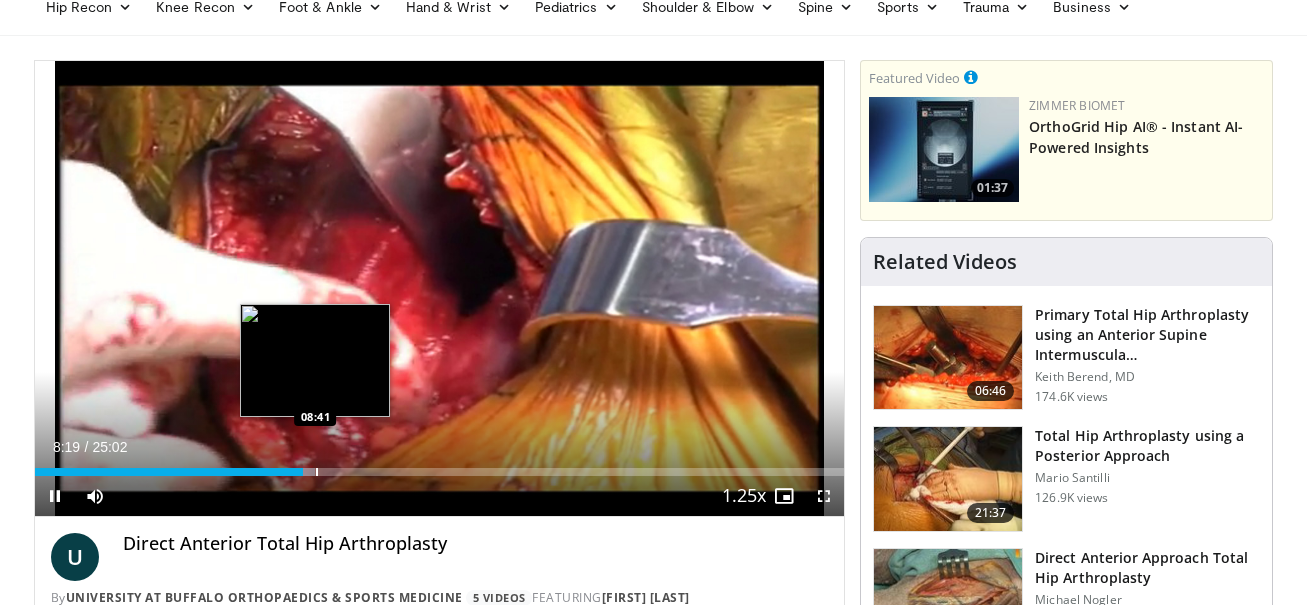 click at bounding box center [317, 472] 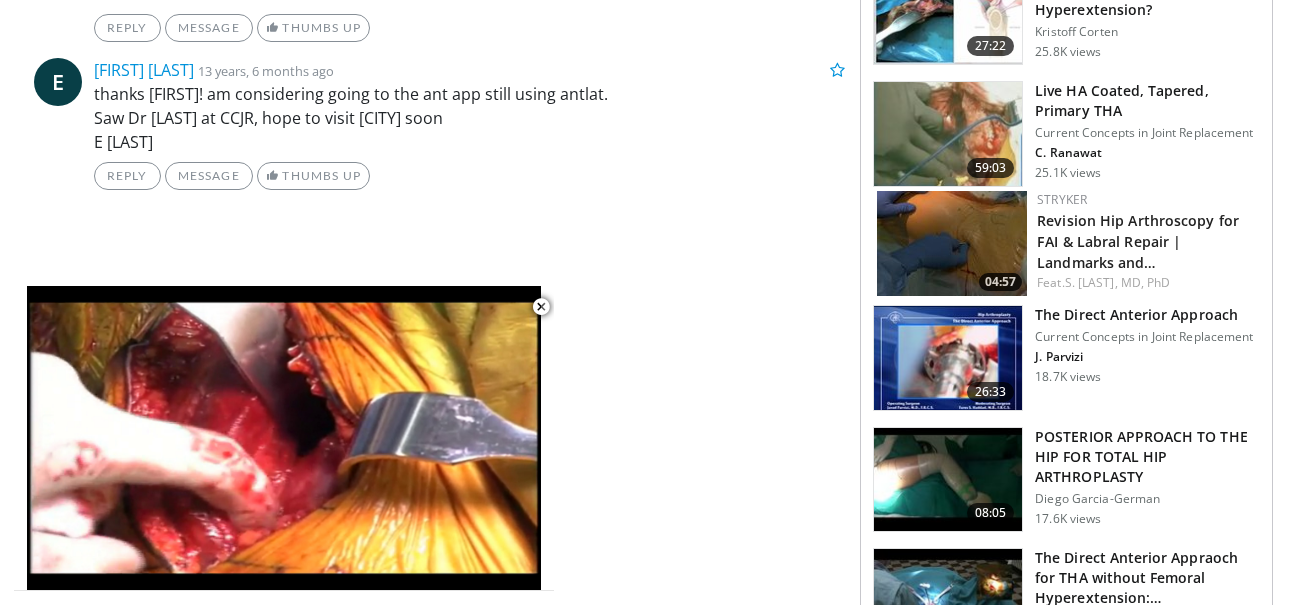 scroll, scrollTop: 1846, scrollLeft: 0, axis: vertical 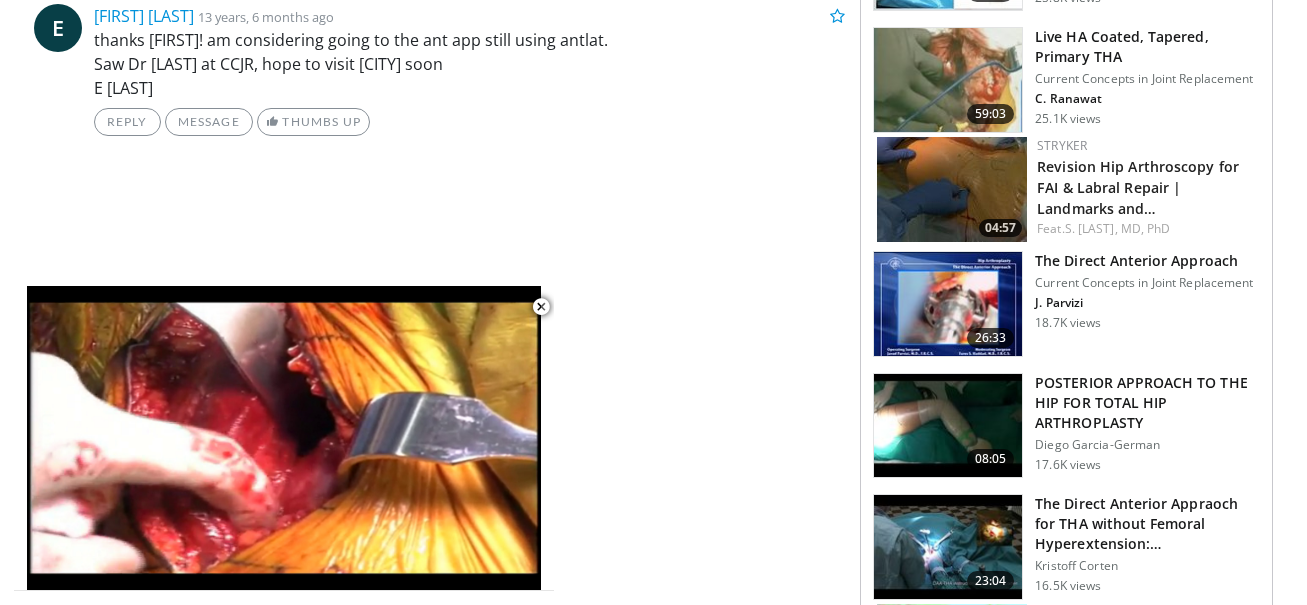 click on "The Direct Anterior Approach" at bounding box center [1144, 261] 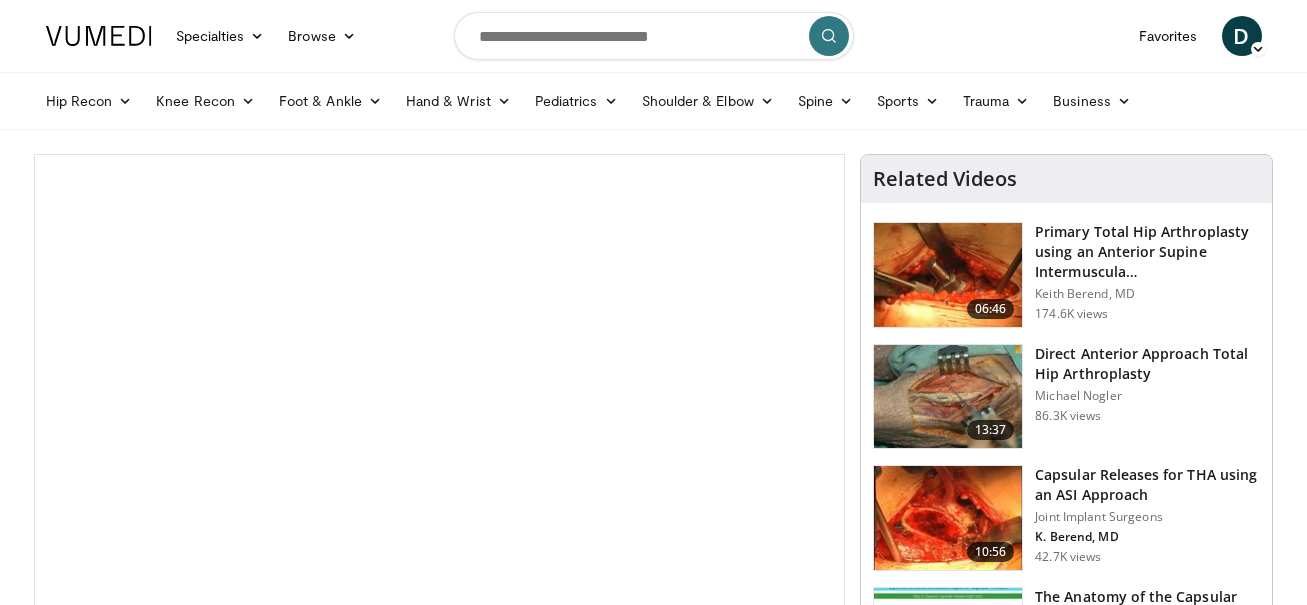 scroll, scrollTop: 0, scrollLeft: 0, axis: both 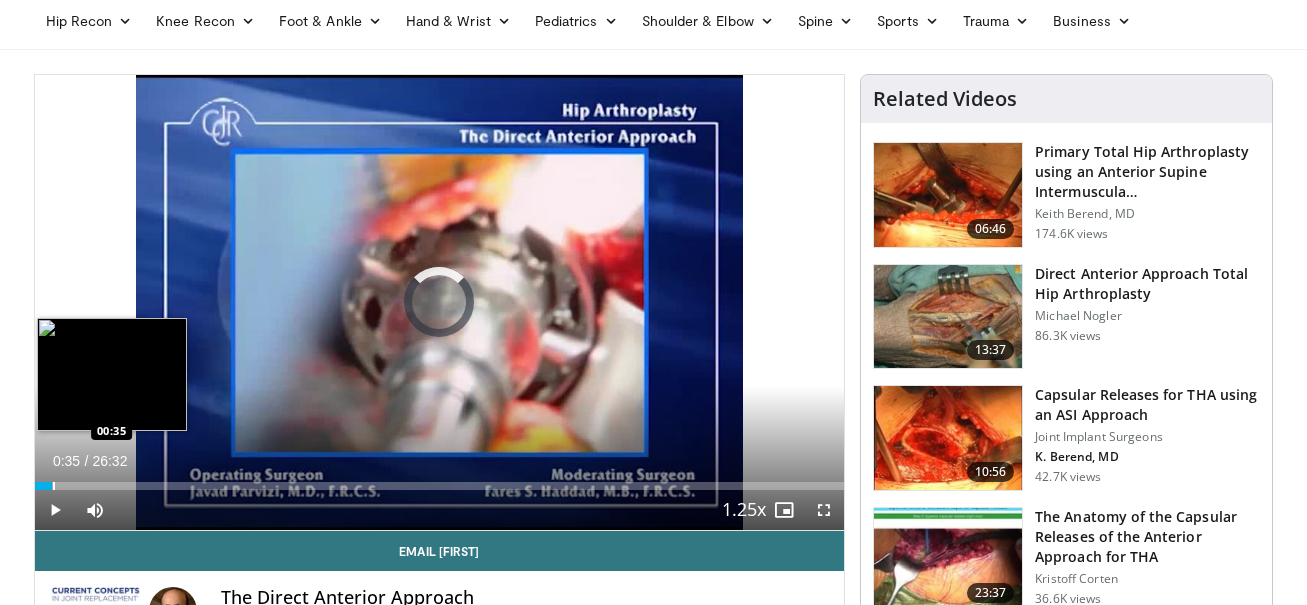 click at bounding box center [54, 486] 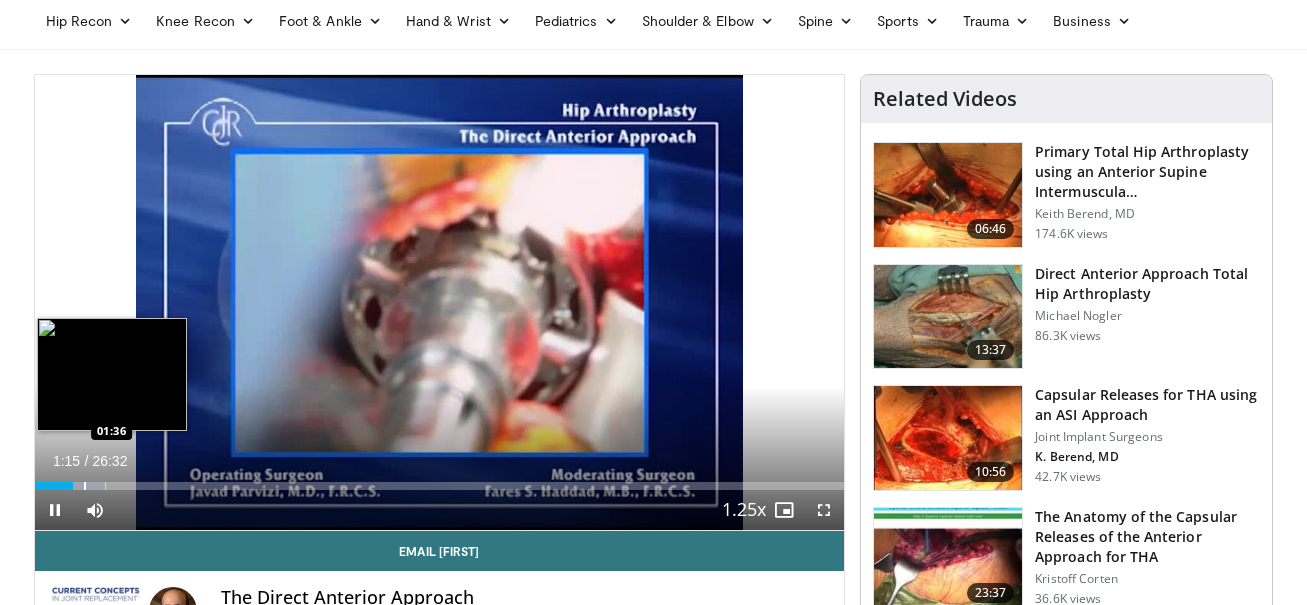 click at bounding box center (85, 486) 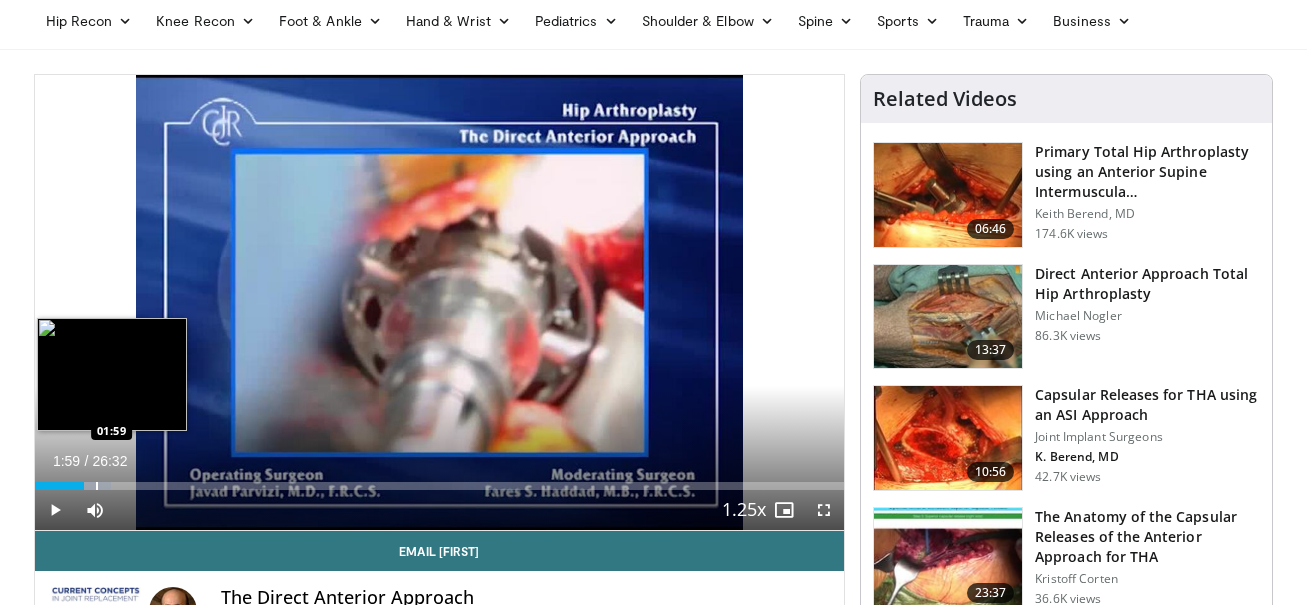 click at bounding box center [97, 486] 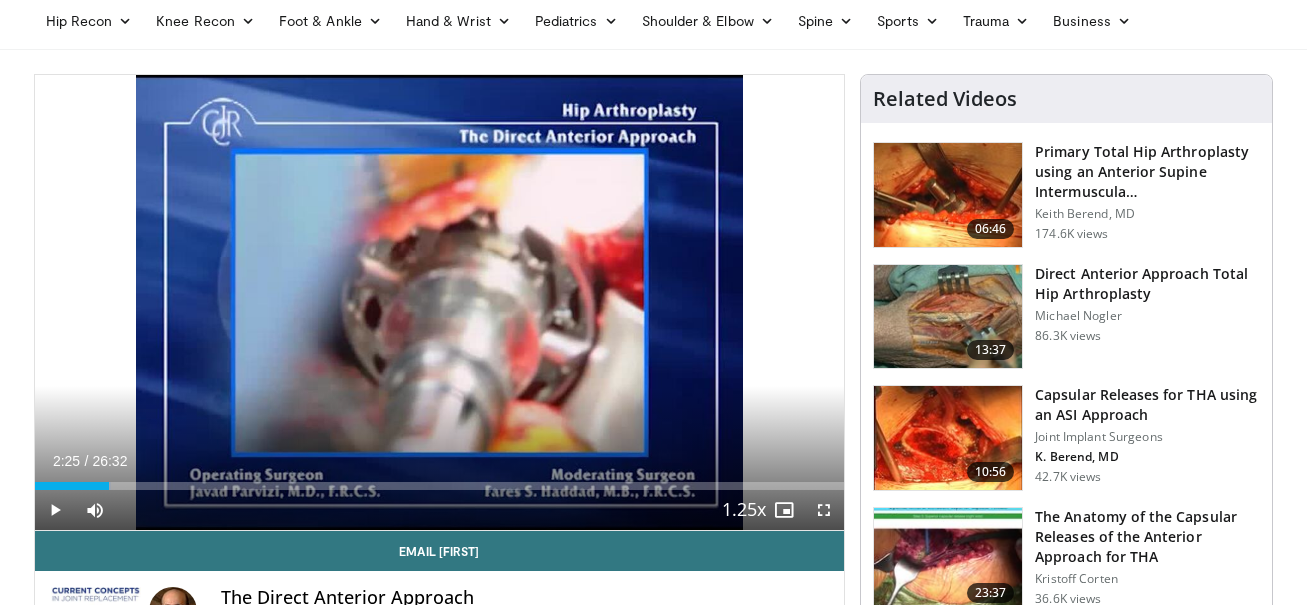 click at bounding box center (110, 486) 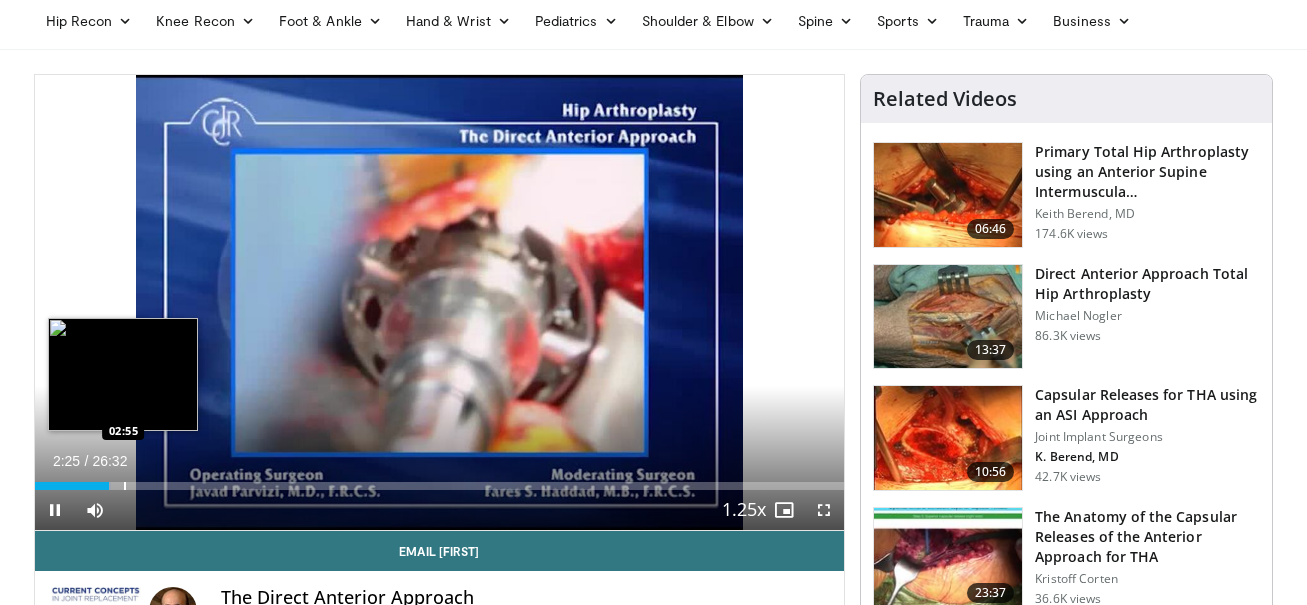click at bounding box center [125, 486] 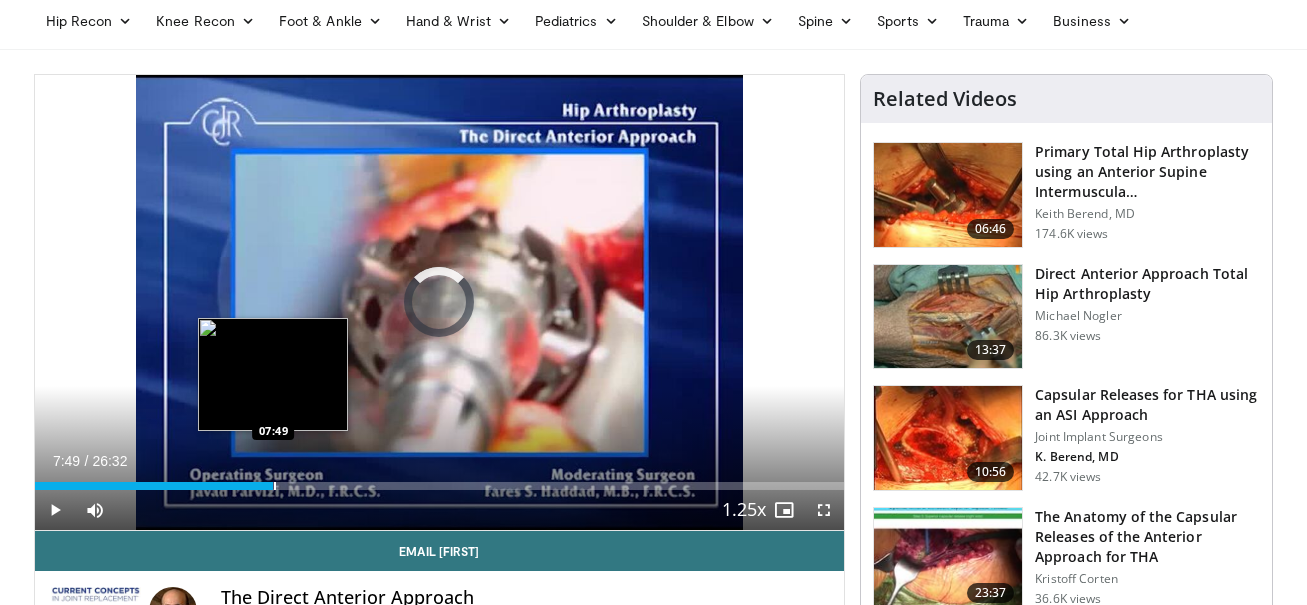 click on "Loaded :  0.00% 07:49 07:49" at bounding box center (440, 480) 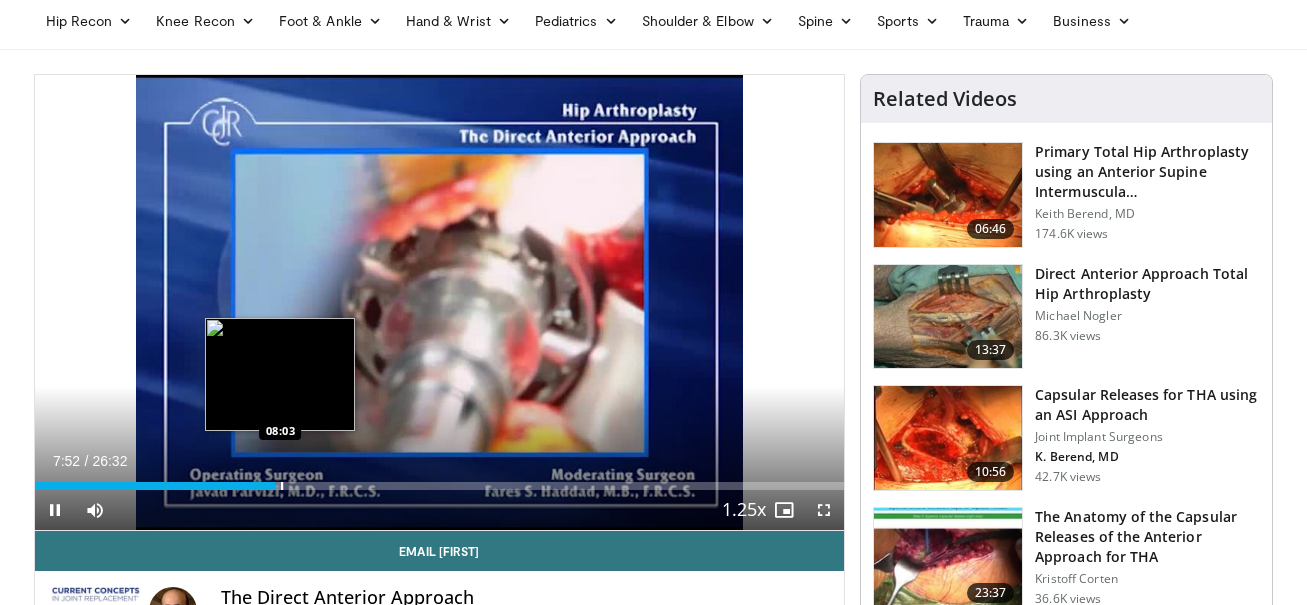 click at bounding box center (282, 486) 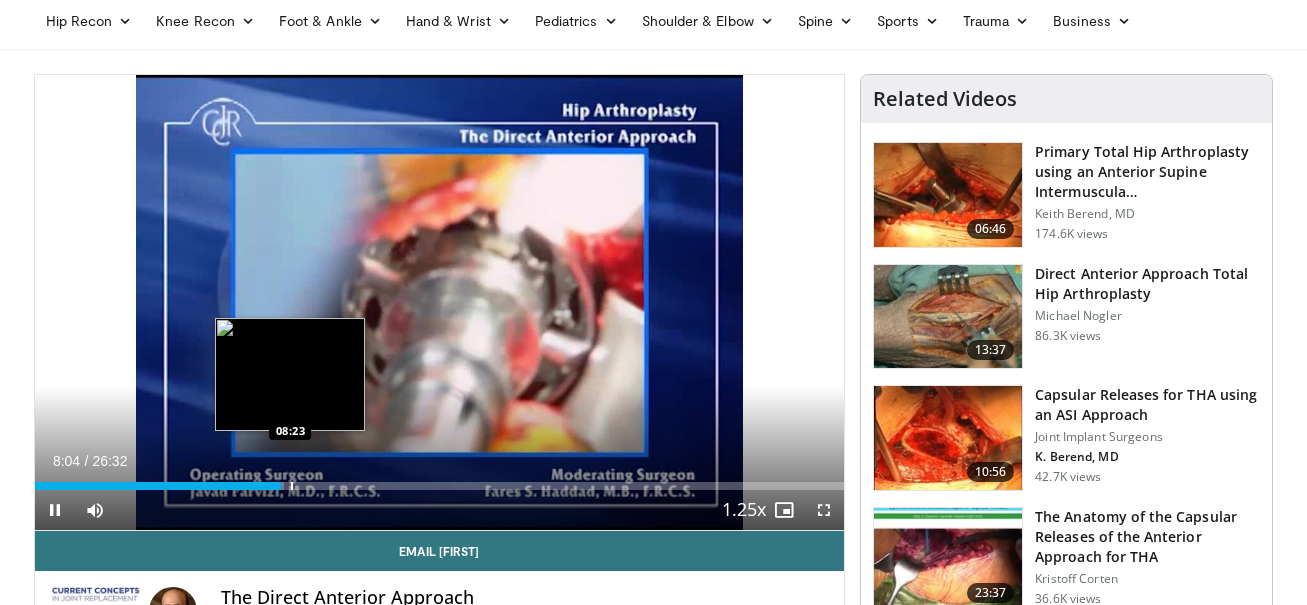 click at bounding box center (292, 486) 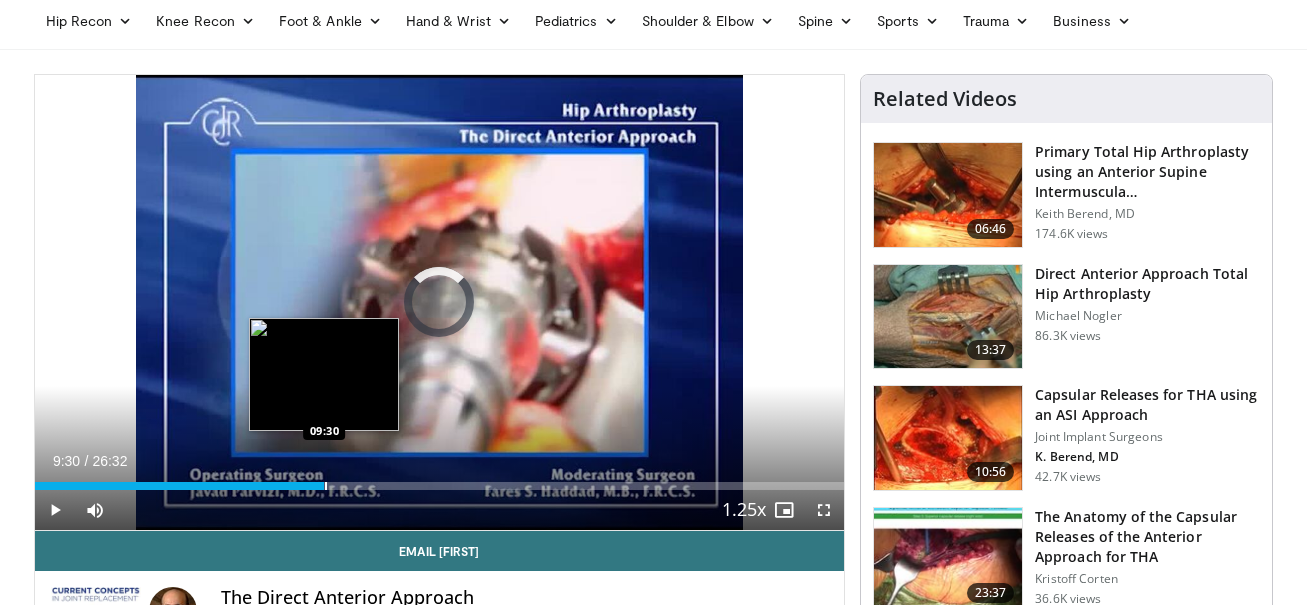click at bounding box center (326, 486) 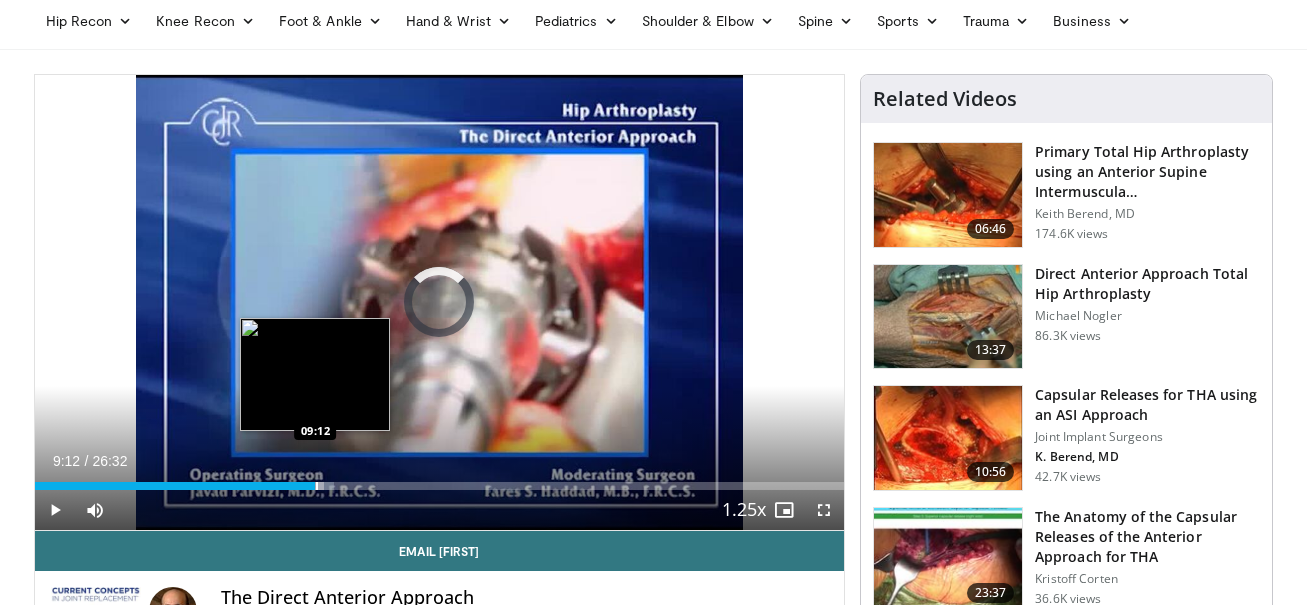 click at bounding box center (317, 486) 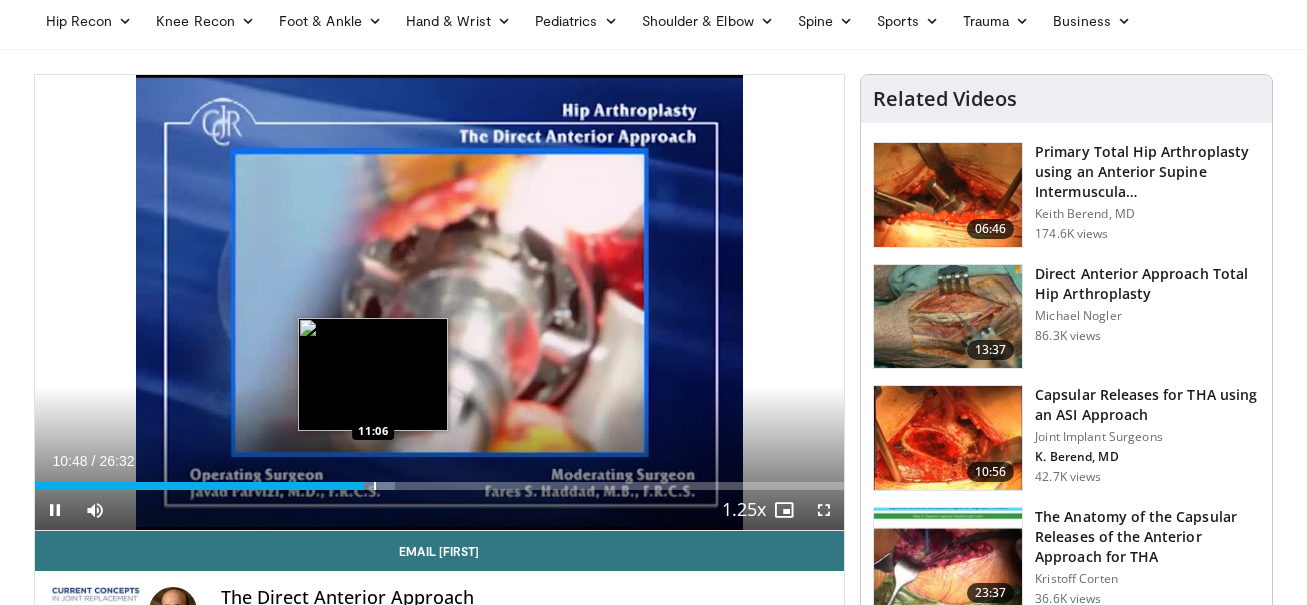 click at bounding box center [375, 486] 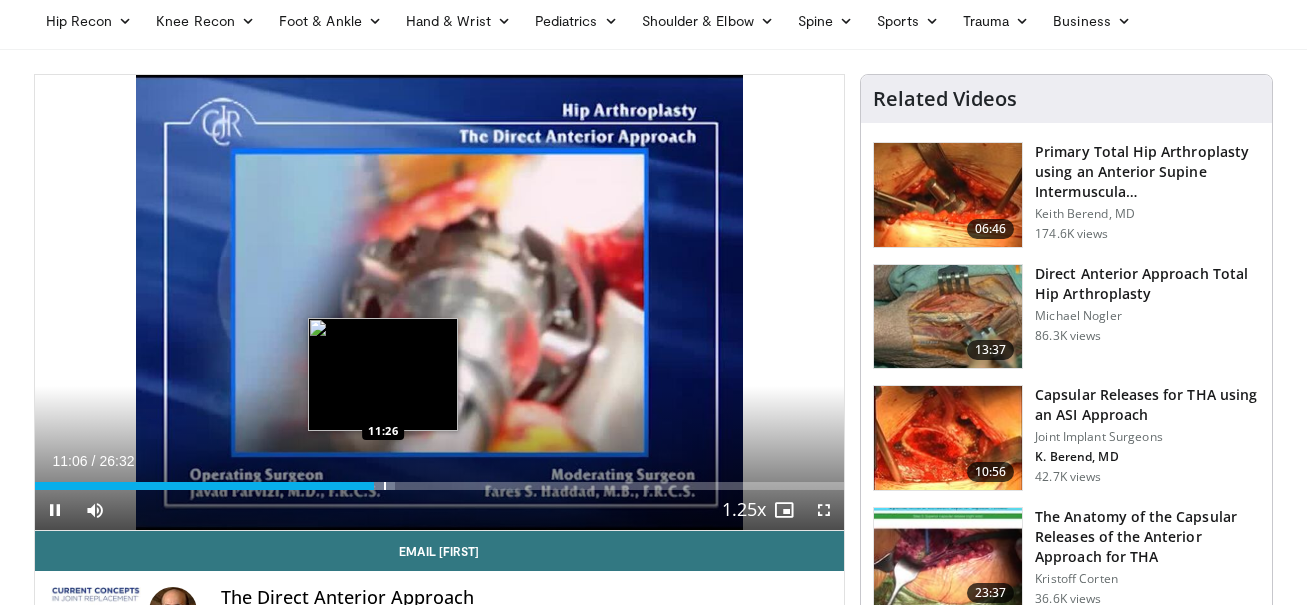 click at bounding box center [385, 486] 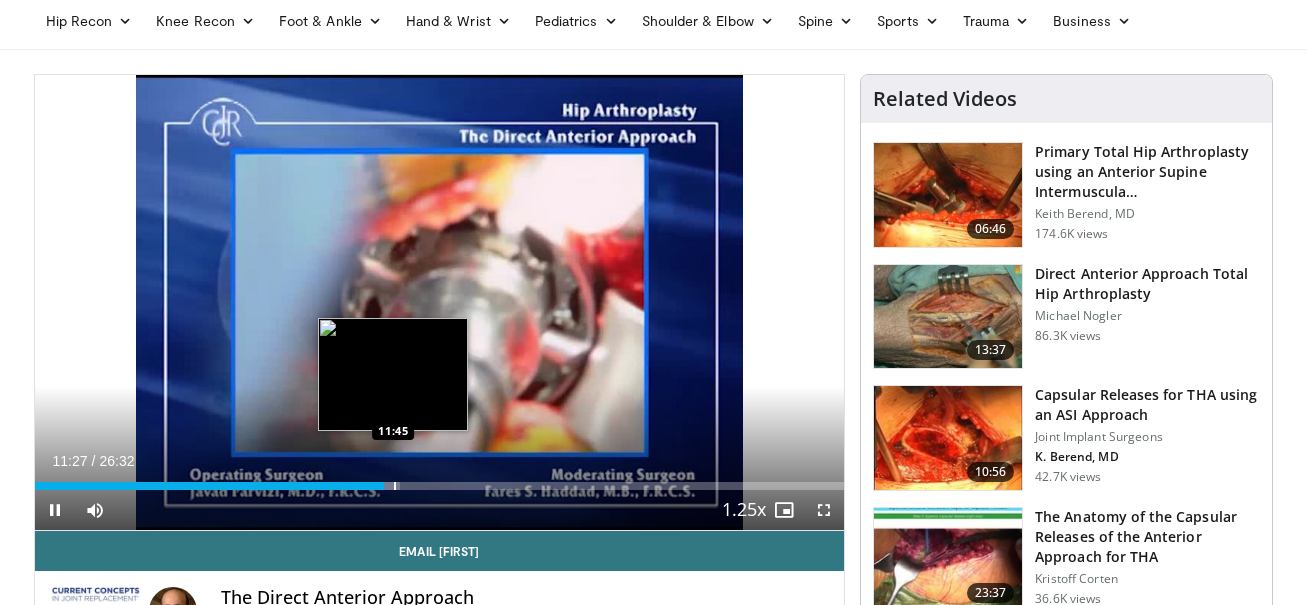 click at bounding box center [395, 486] 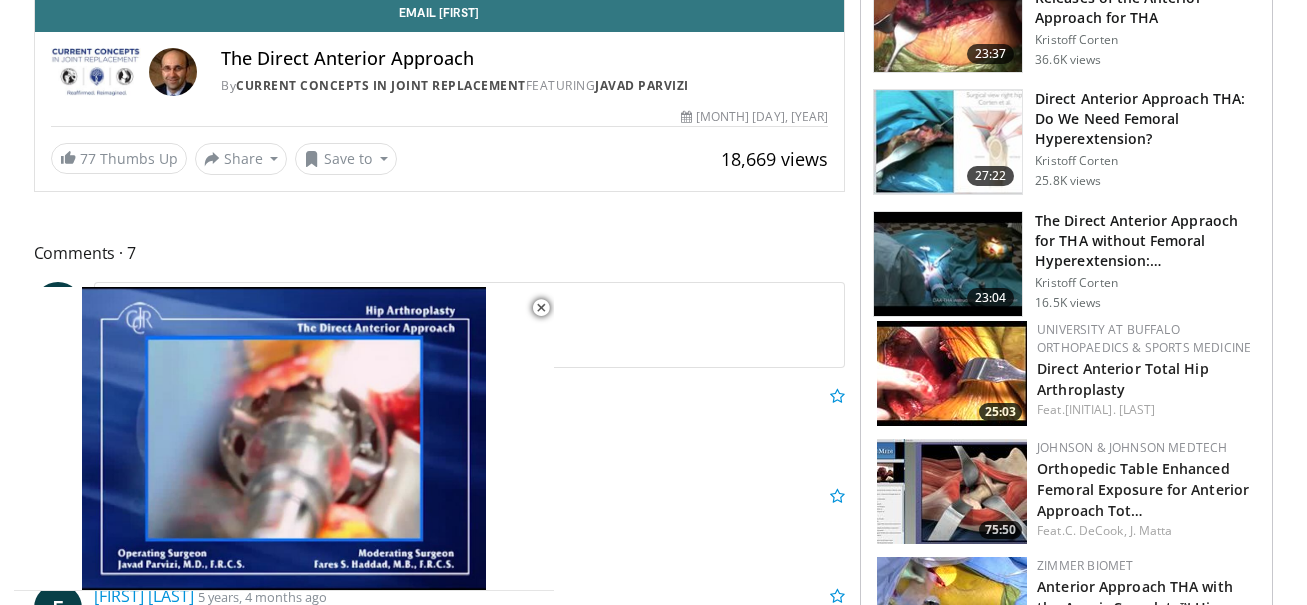 scroll, scrollTop: 620, scrollLeft: 0, axis: vertical 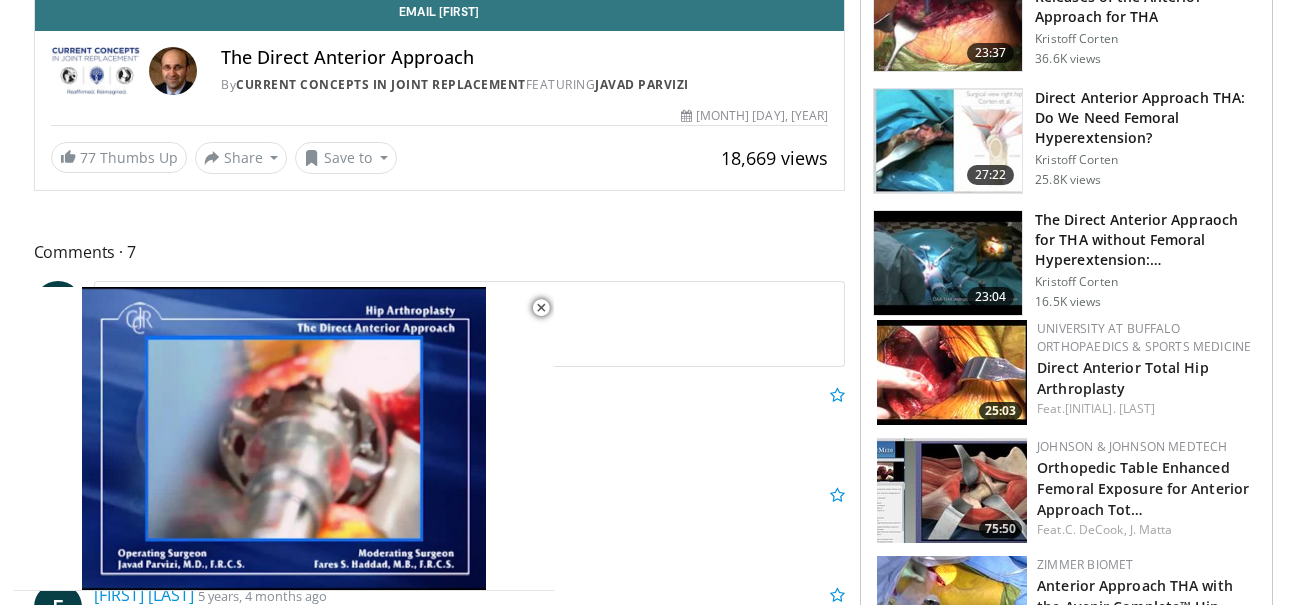 click on "Direct Anterior Approach THA: Do We Need Femoral Hyperextension?" at bounding box center (1147, 118) 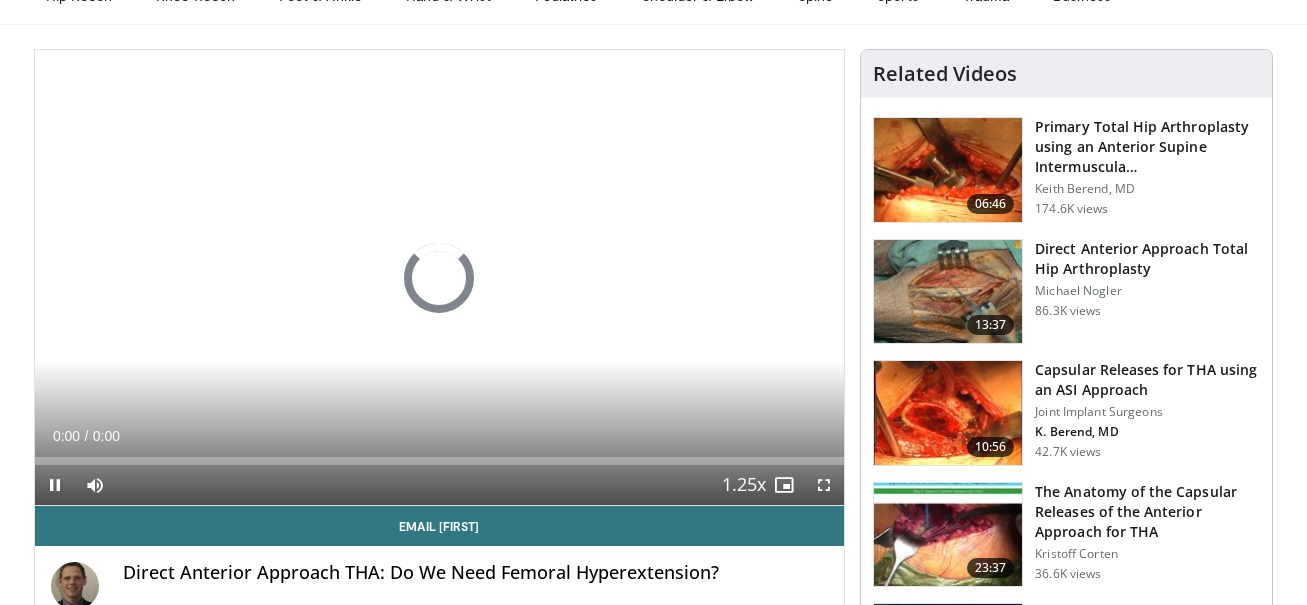 scroll, scrollTop: 179, scrollLeft: 0, axis: vertical 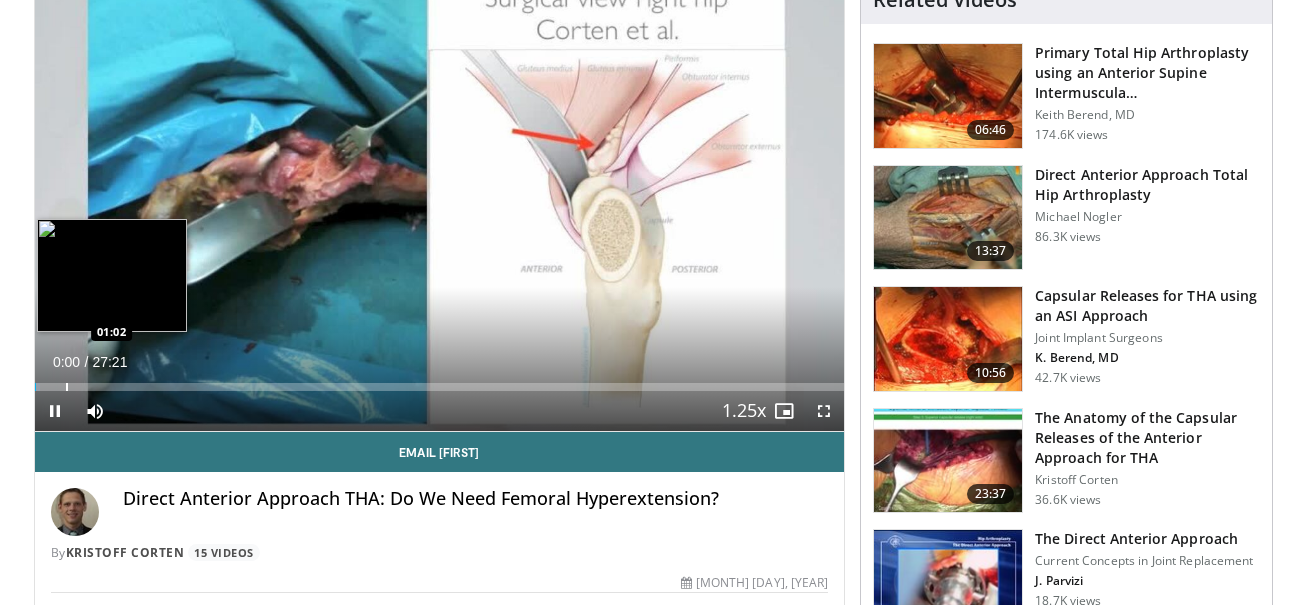 click at bounding box center (67, 387) 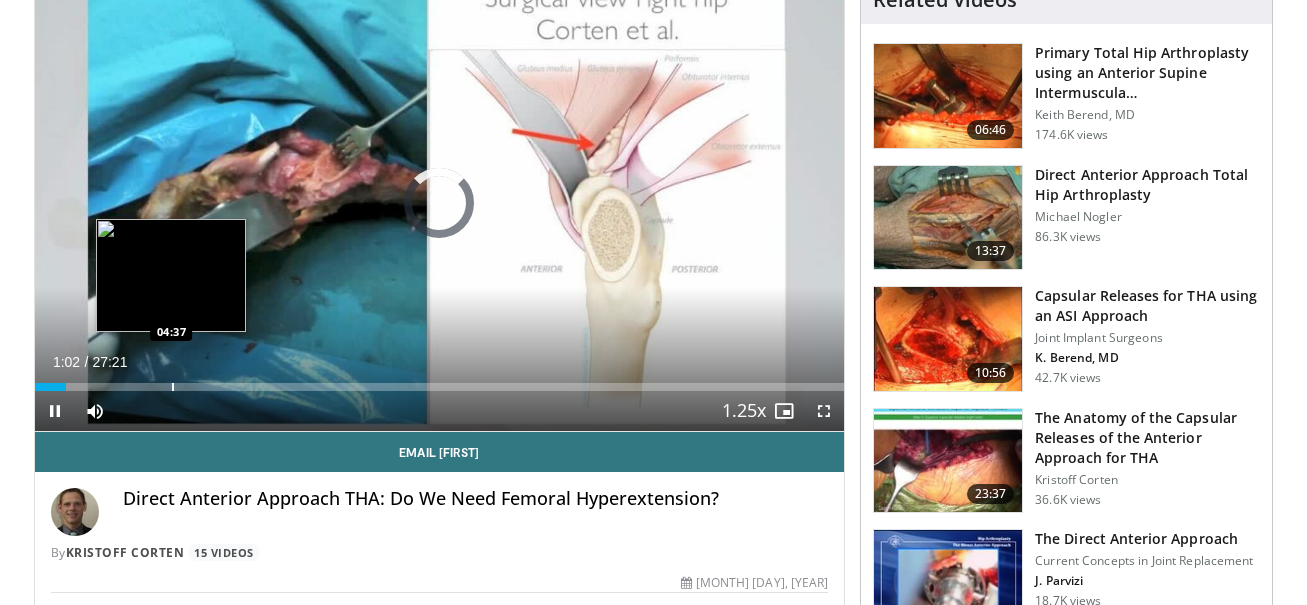 click on "Loaded :  0.00% 01:02 04:37" at bounding box center (440, 381) 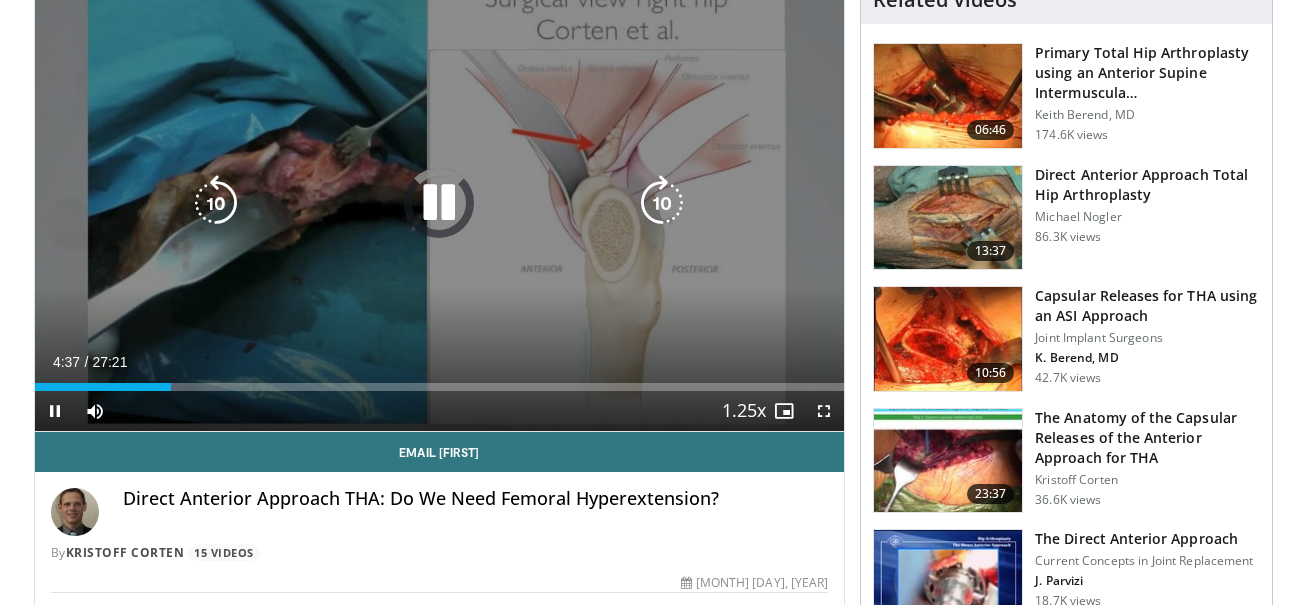 scroll, scrollTop: 0, scrollLeft: 0, axis: both 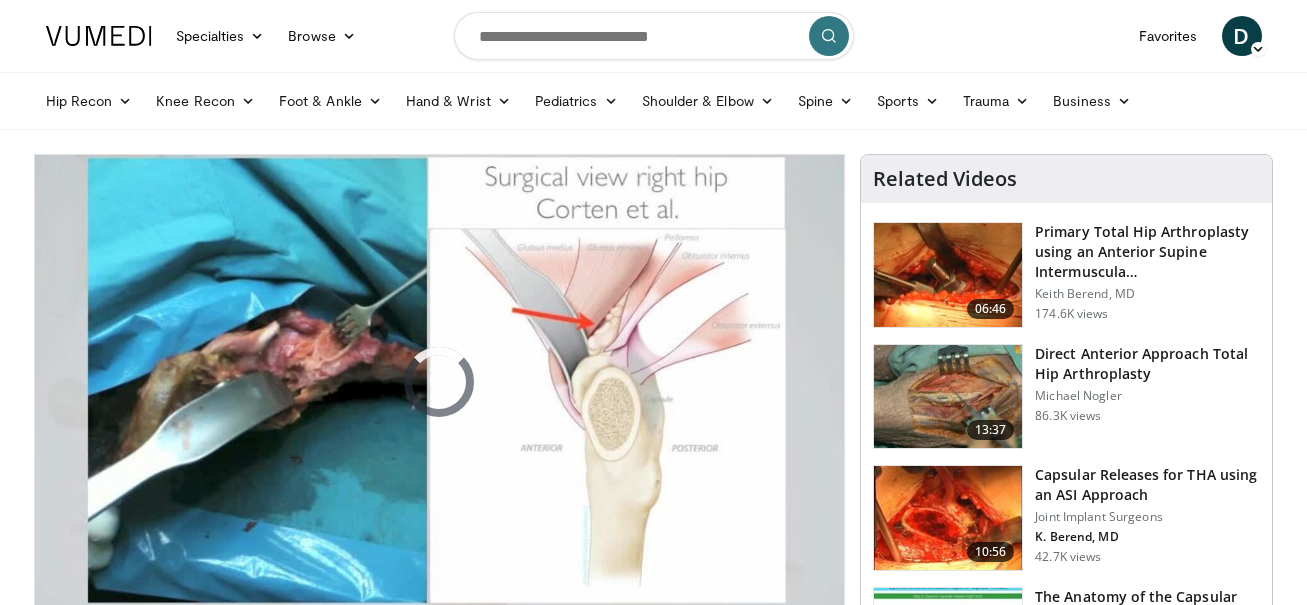 click at bounding box center (654, 36) 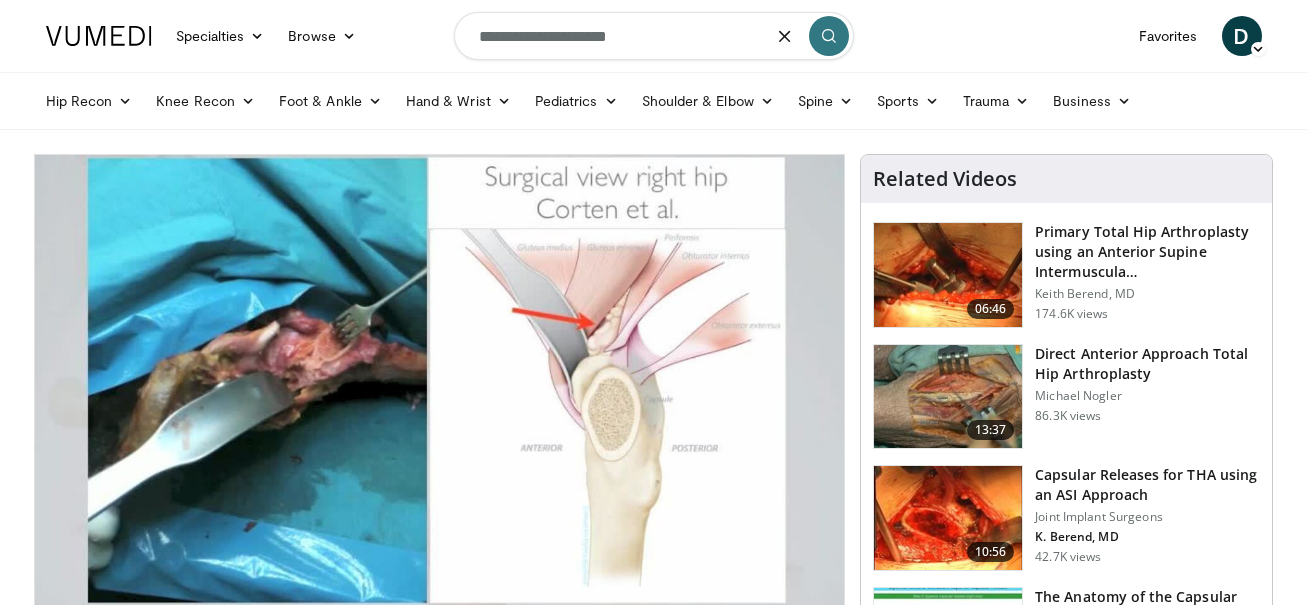 type on "**********" 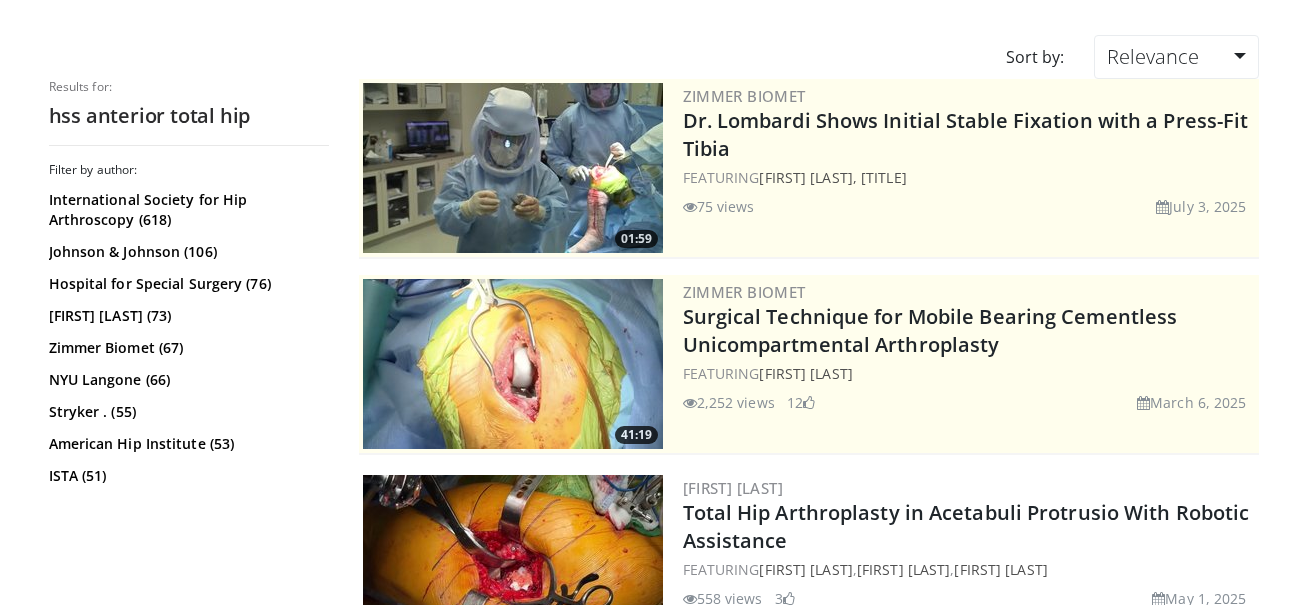 scroll, scrollTop: 0, scrollLeft: 0, axis: both 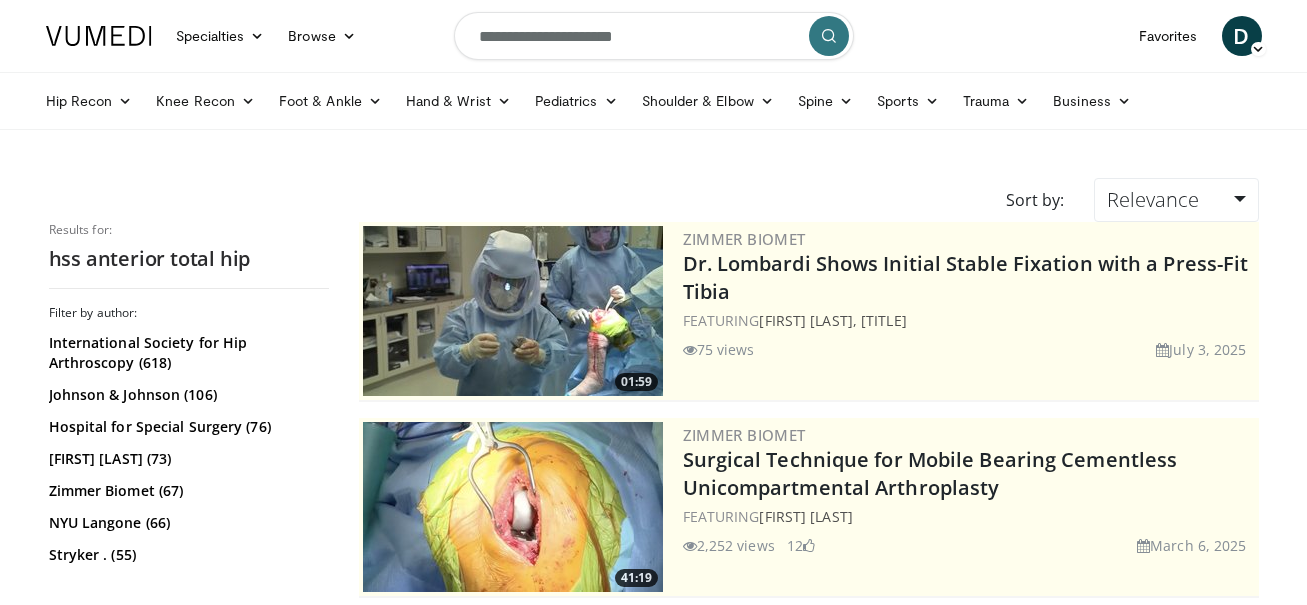 click on "**********" at bounding box center (654, 36) 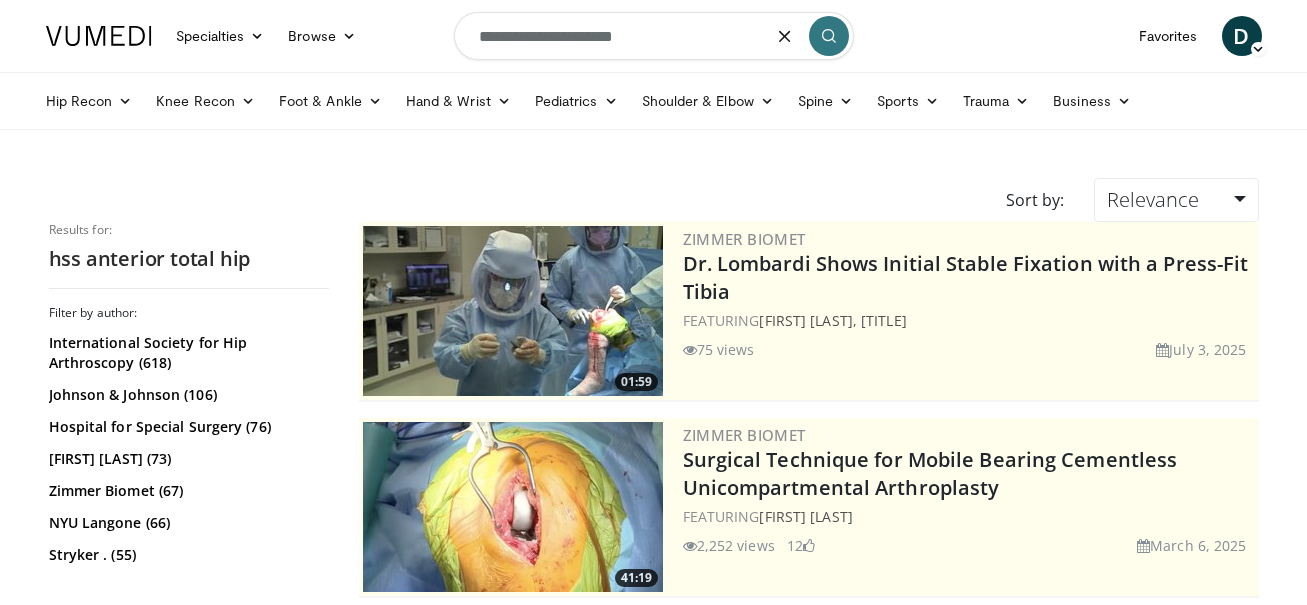 click on "**********" at bounding box center [654, 36] 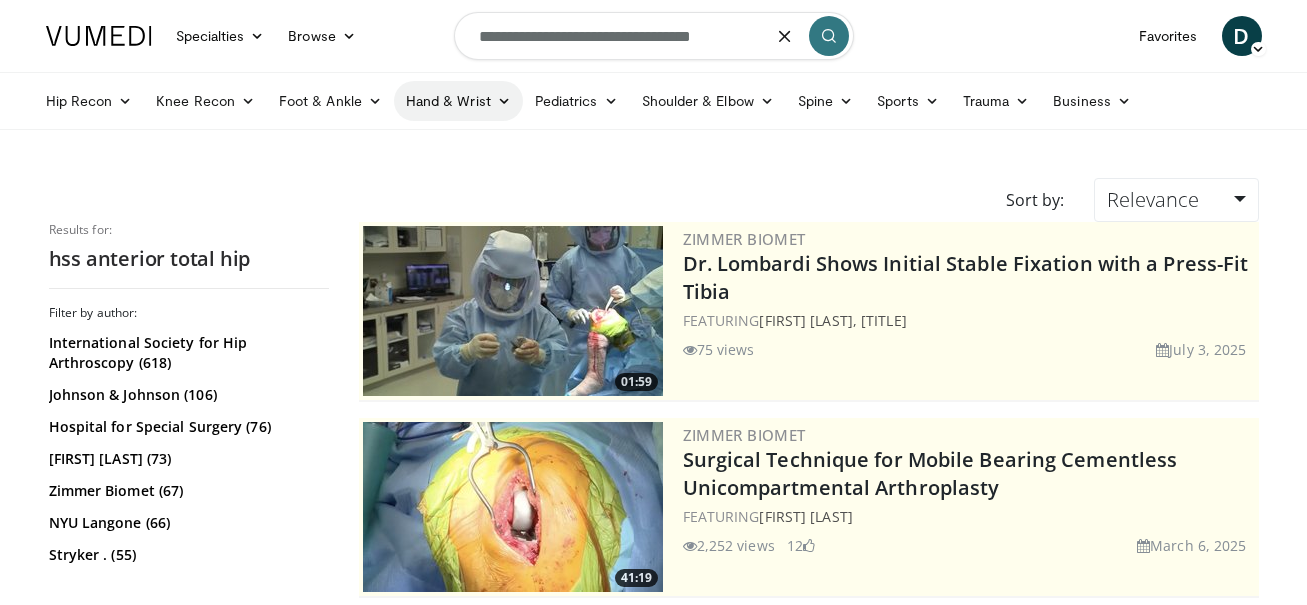 type on "**********" 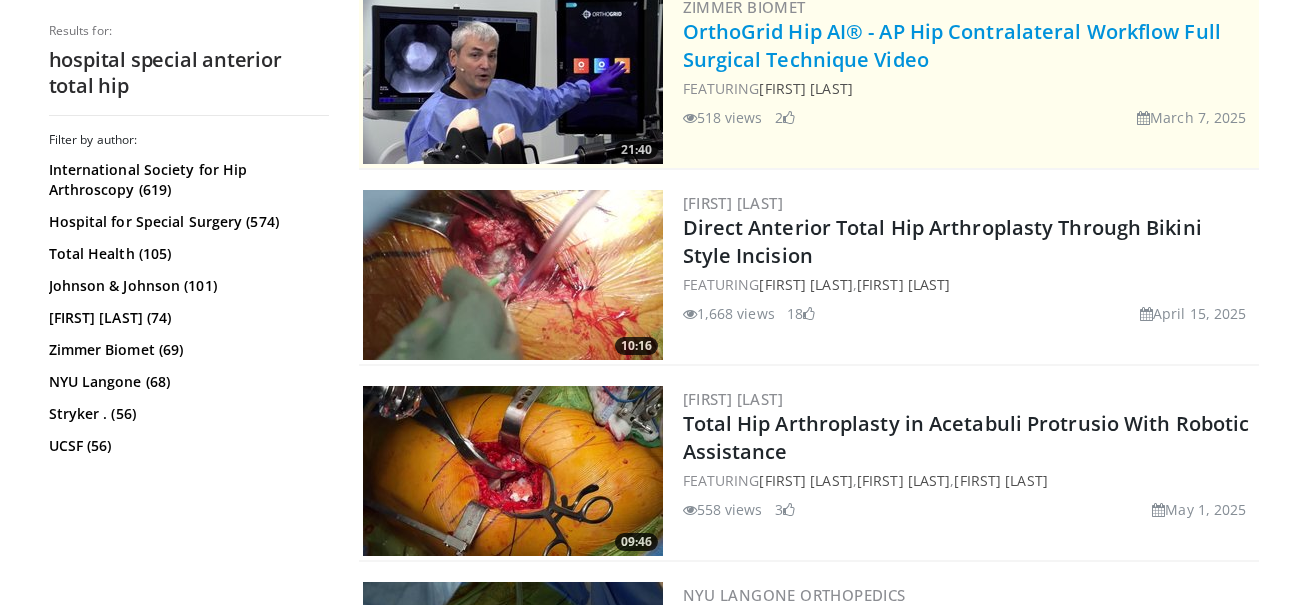 scroll, scrollTop: 429, scrollLeft: 0, axis: vertical 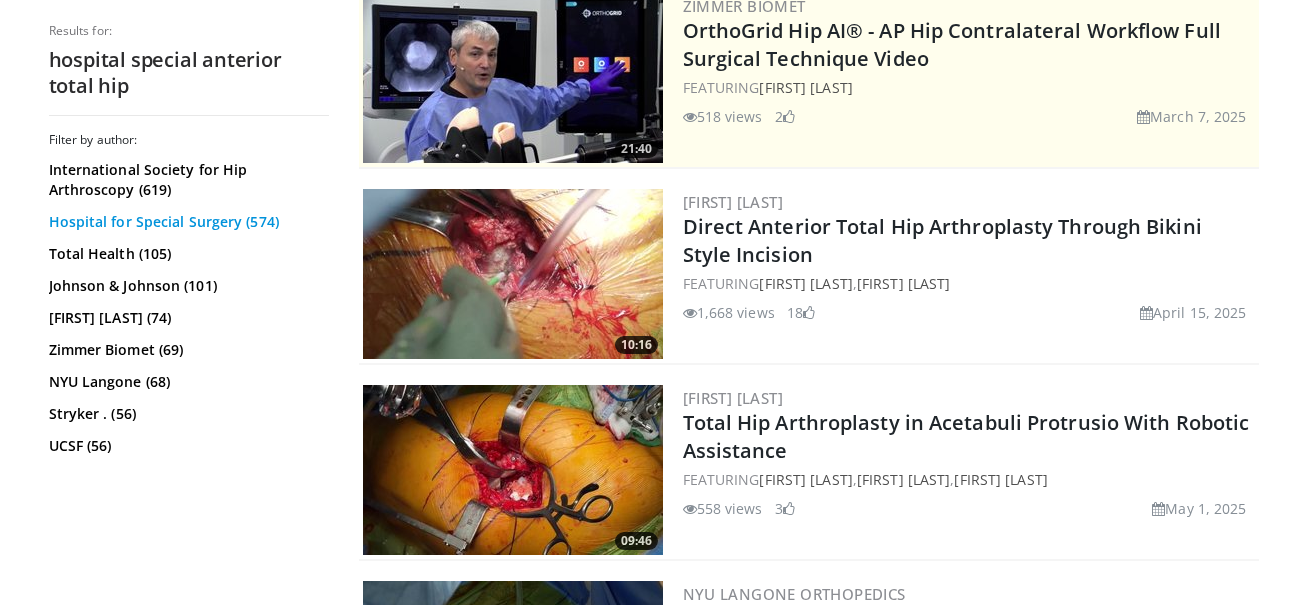 click on "Hospital for Special Surgery (574)" at bounding box center [186, 222] 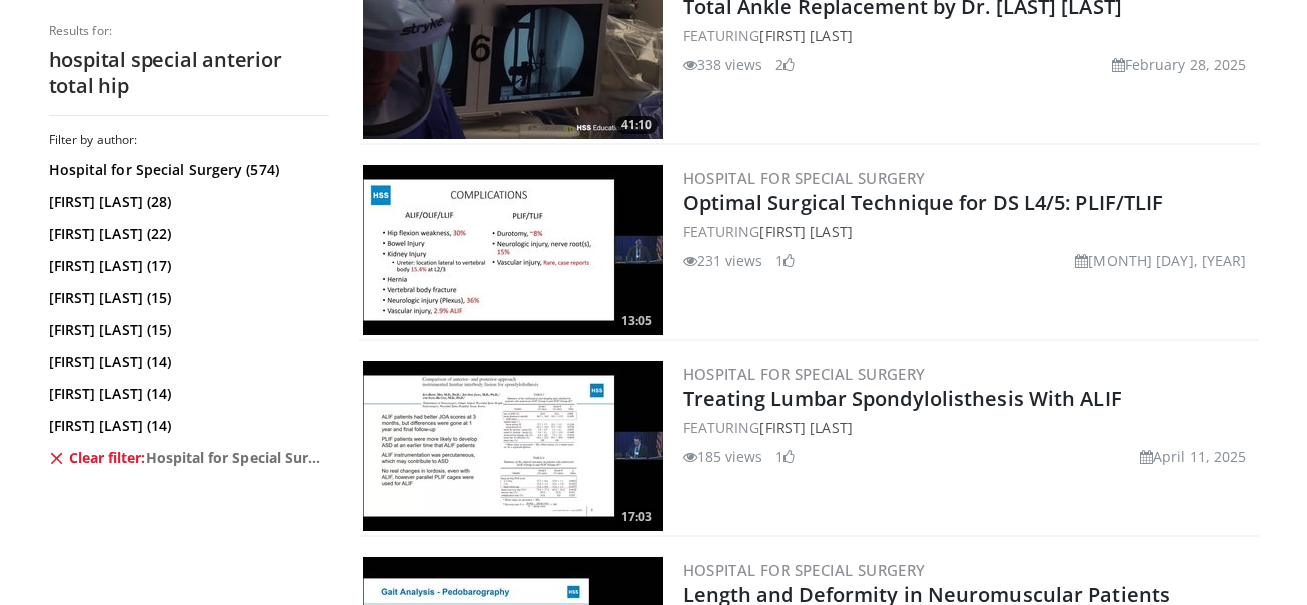 scroll, scrollTop: 0, scrollLeft: 0, axis: both 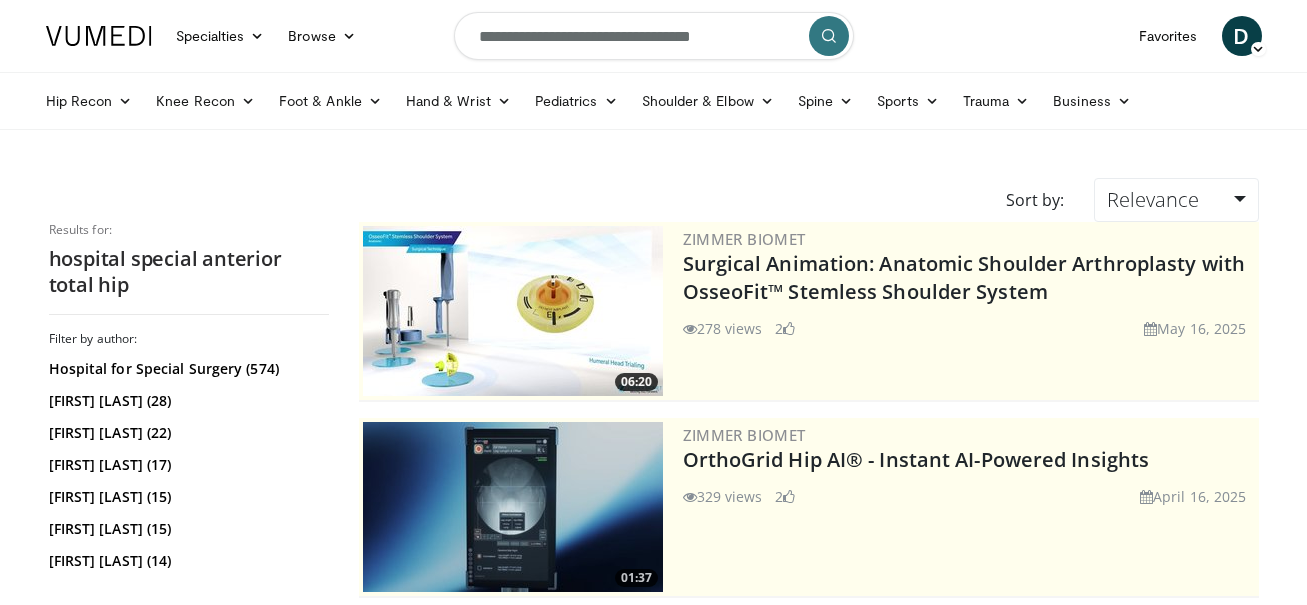 click on "**********" at bounding box center (654, 36) 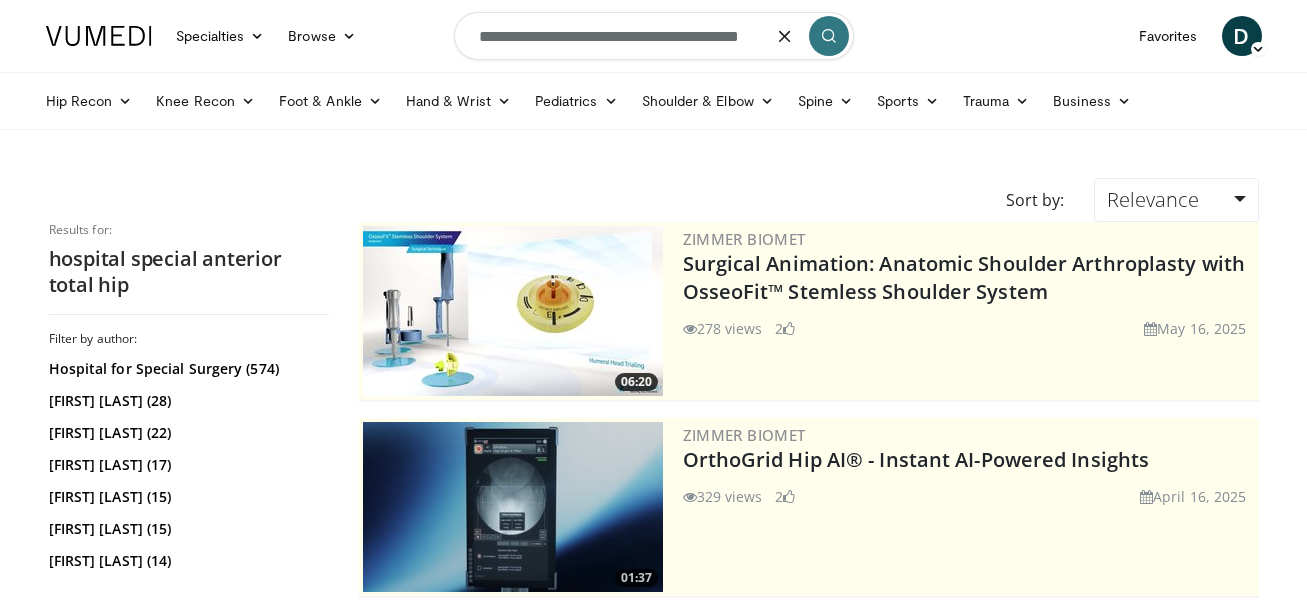 type on "**********" 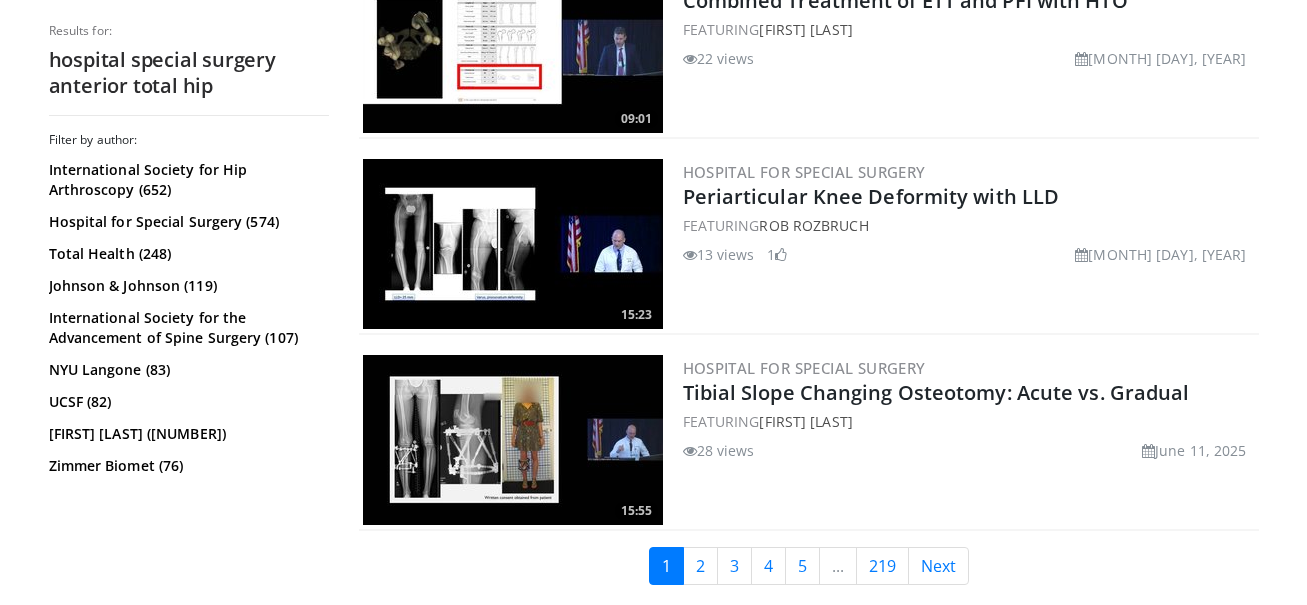 scroll, scrollTop: 5161, scrollLeft: 0, axis: vertical 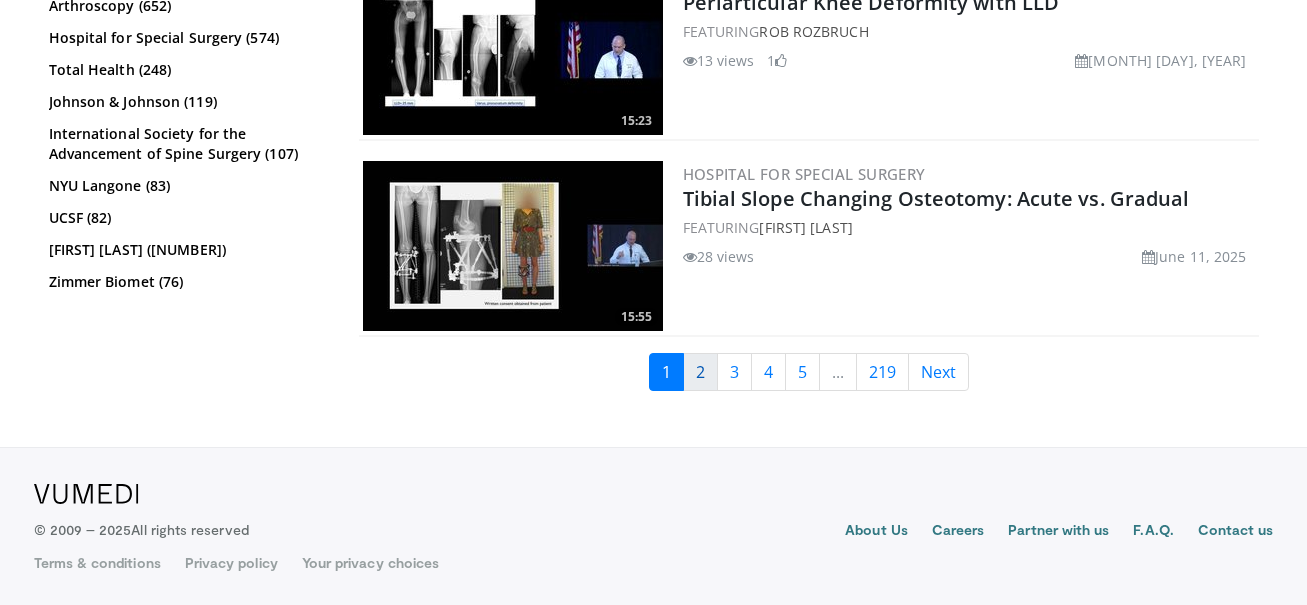click on "2" at bounding box center [700, 372] 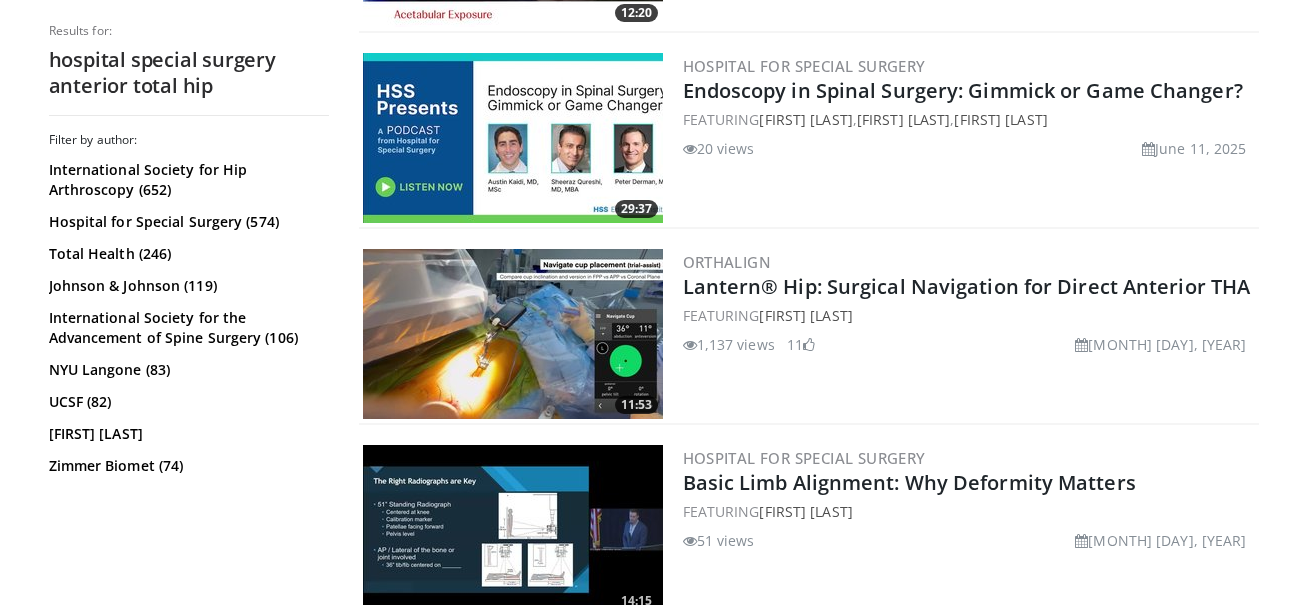 scroll, scrollTop: 810, scrollLeft: 0, axis: vertical 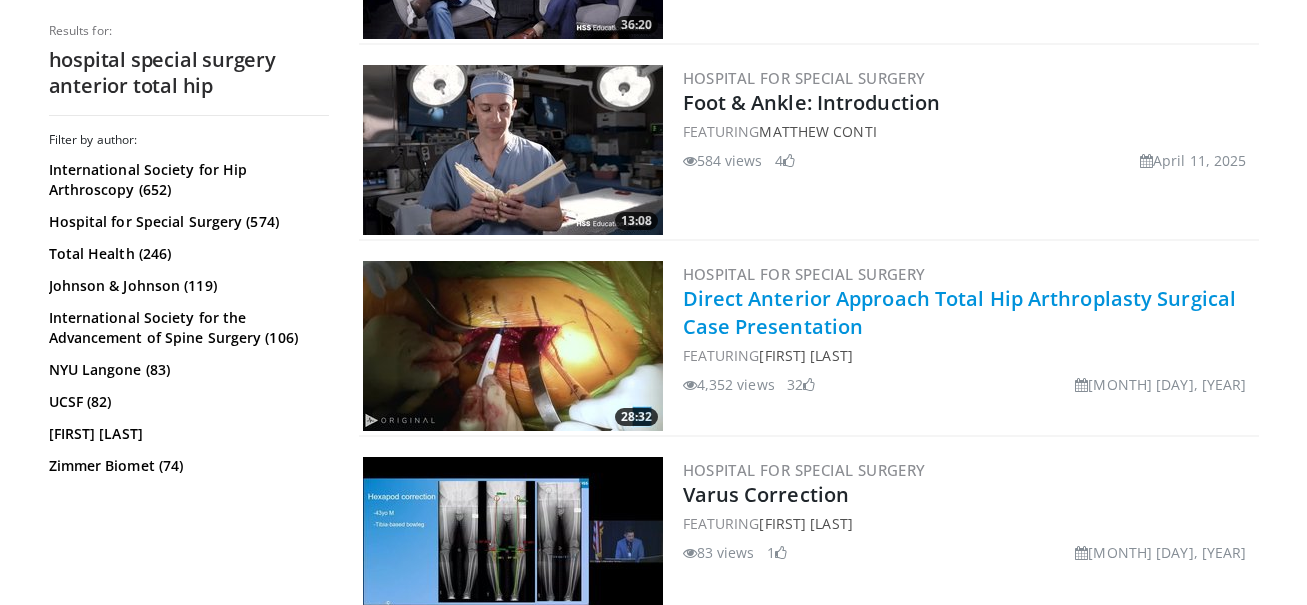click on "Direct Anterior Approach Total Hip Arthroplasty Surgical Case Presentation" at bounding box center [960, 312] 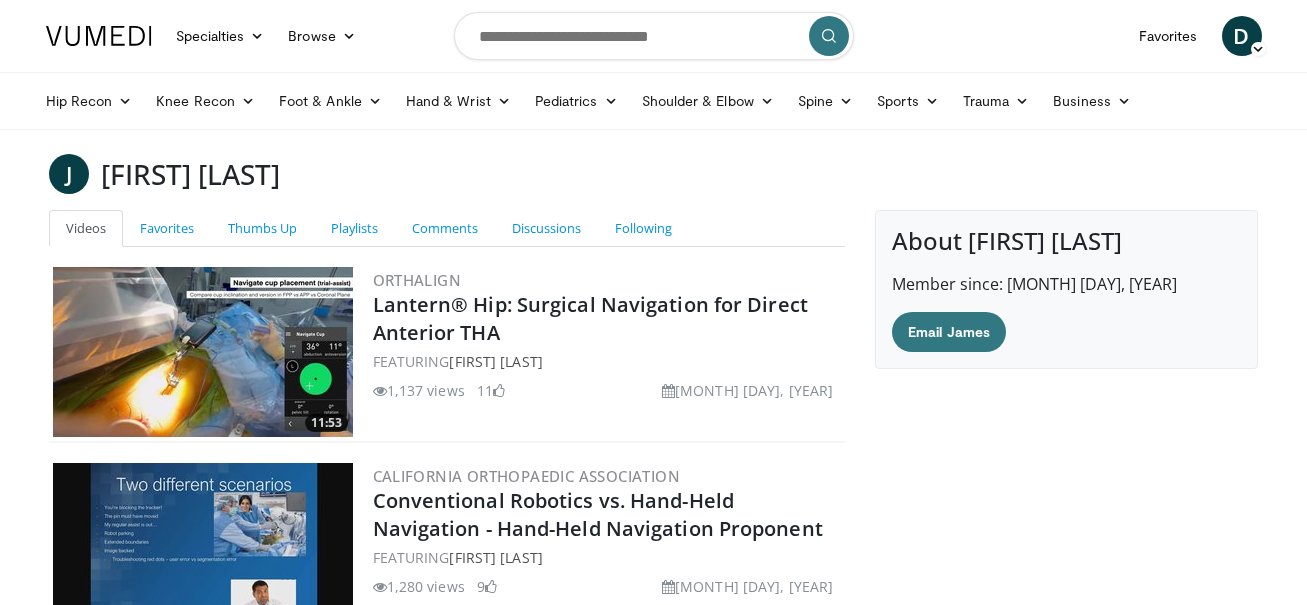 scroll, scrollTop: 248, scrollLeft: 0, axis: vertical 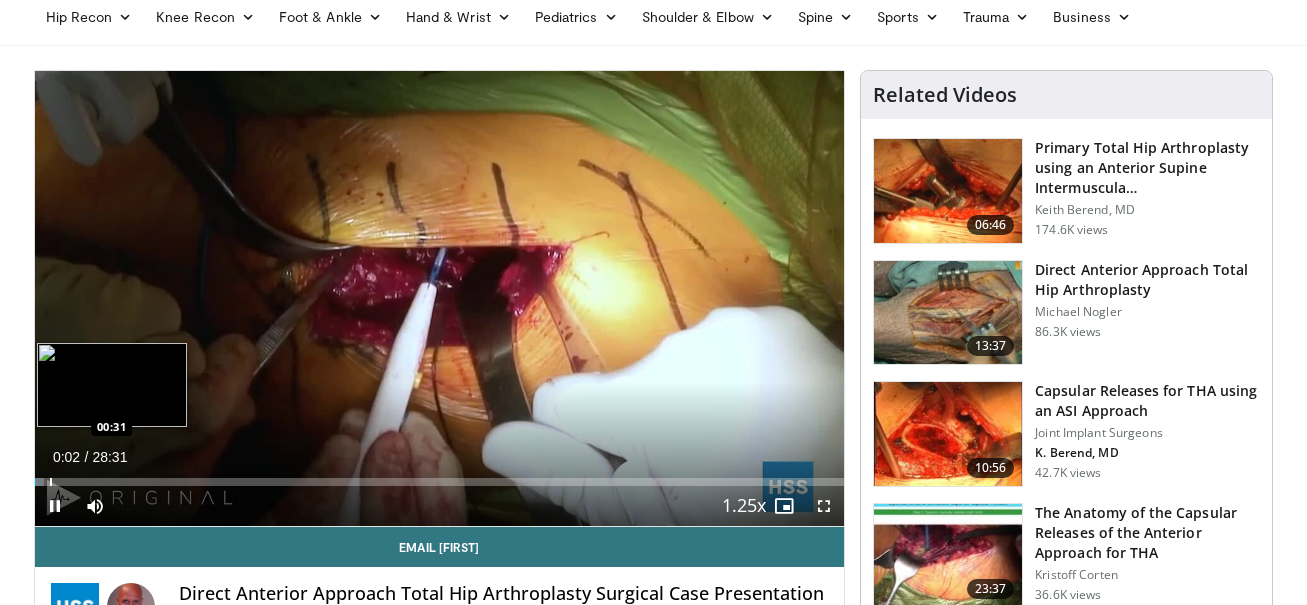 click at bounding box center (51, 482) 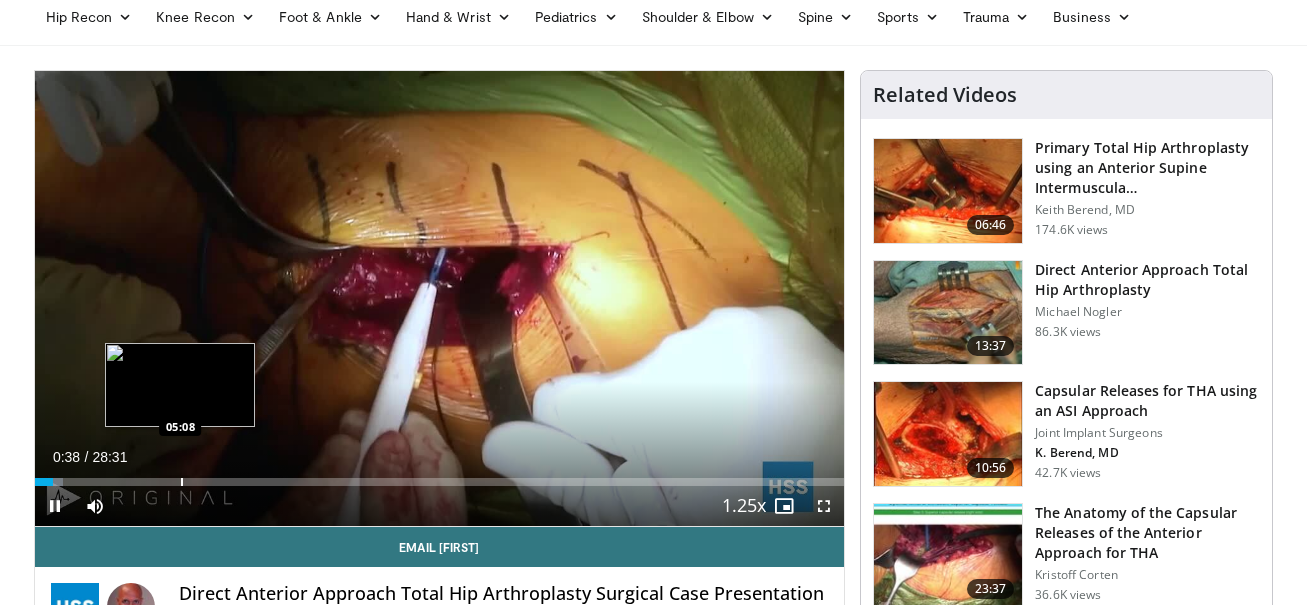 click at bounding box center [182, 482] 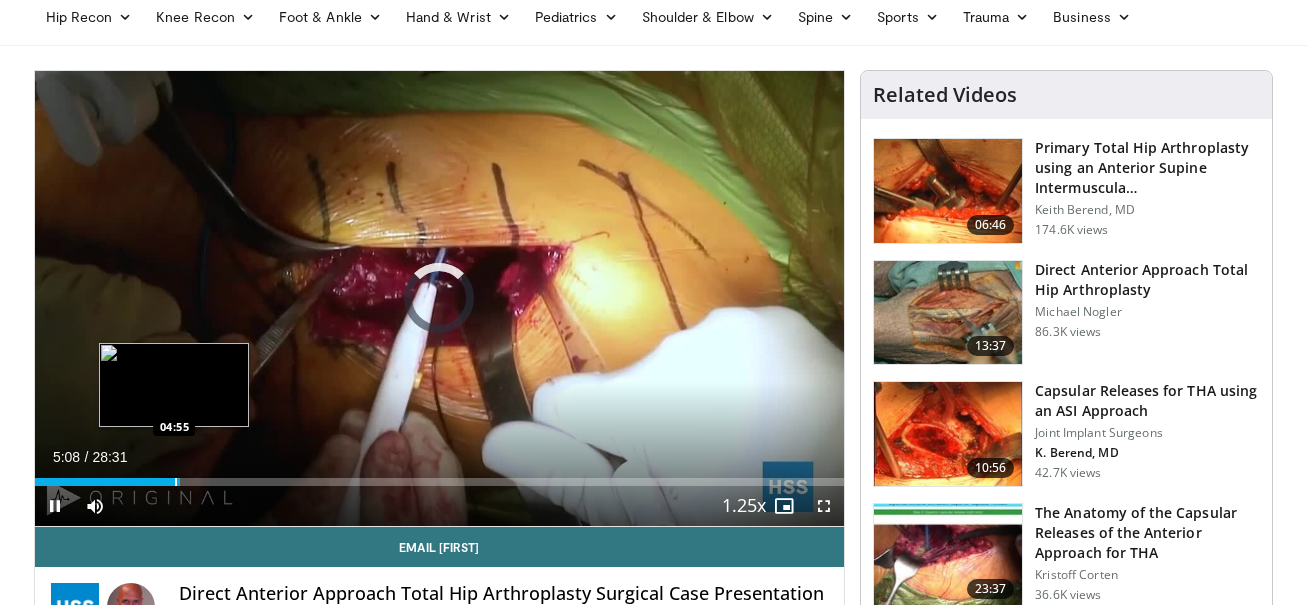 click at bounding box center (176, 482) 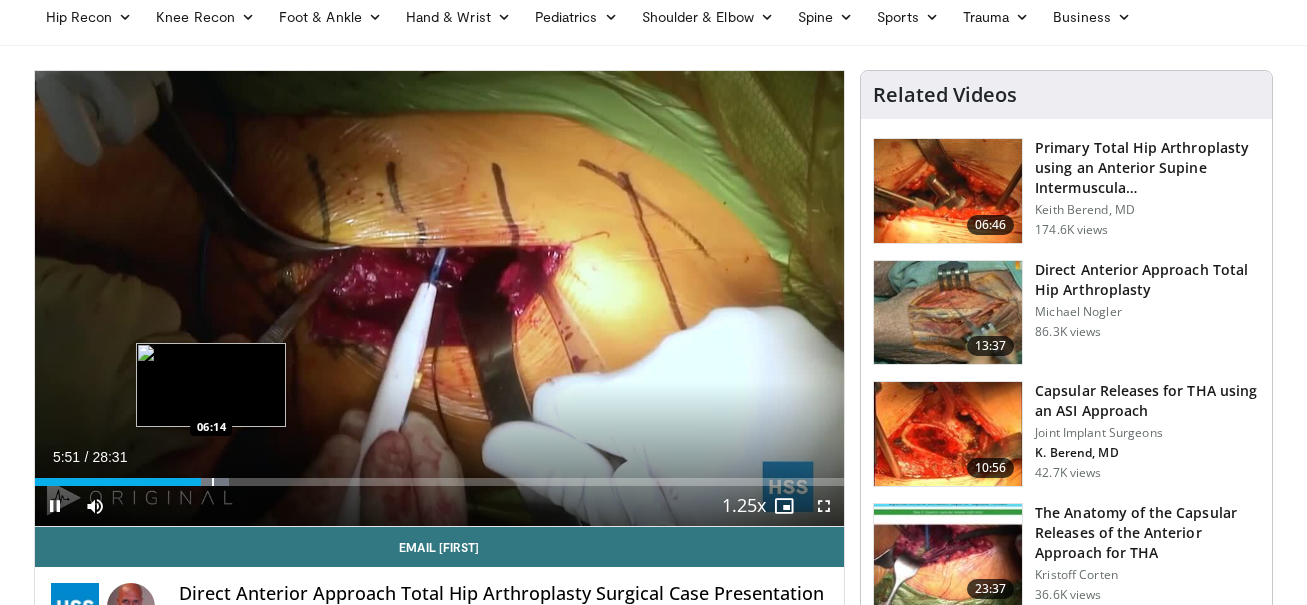 click at bounding box center [213, 482] 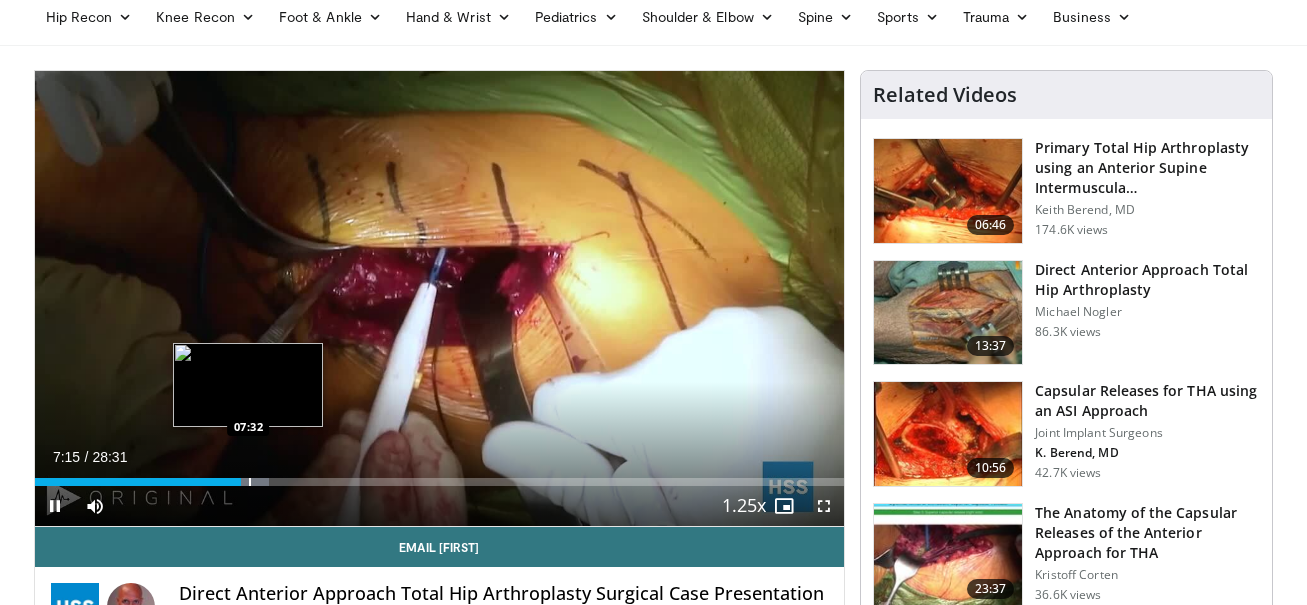 click at bounding box center (250, 482) 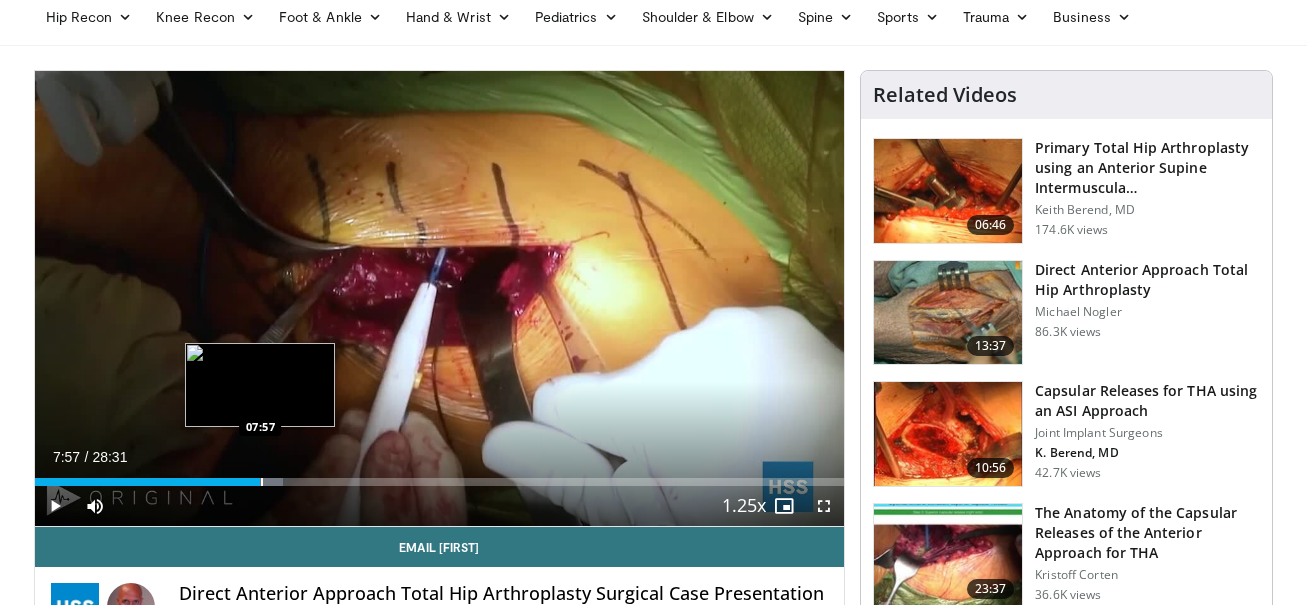 click at bounding box center (262, 482) 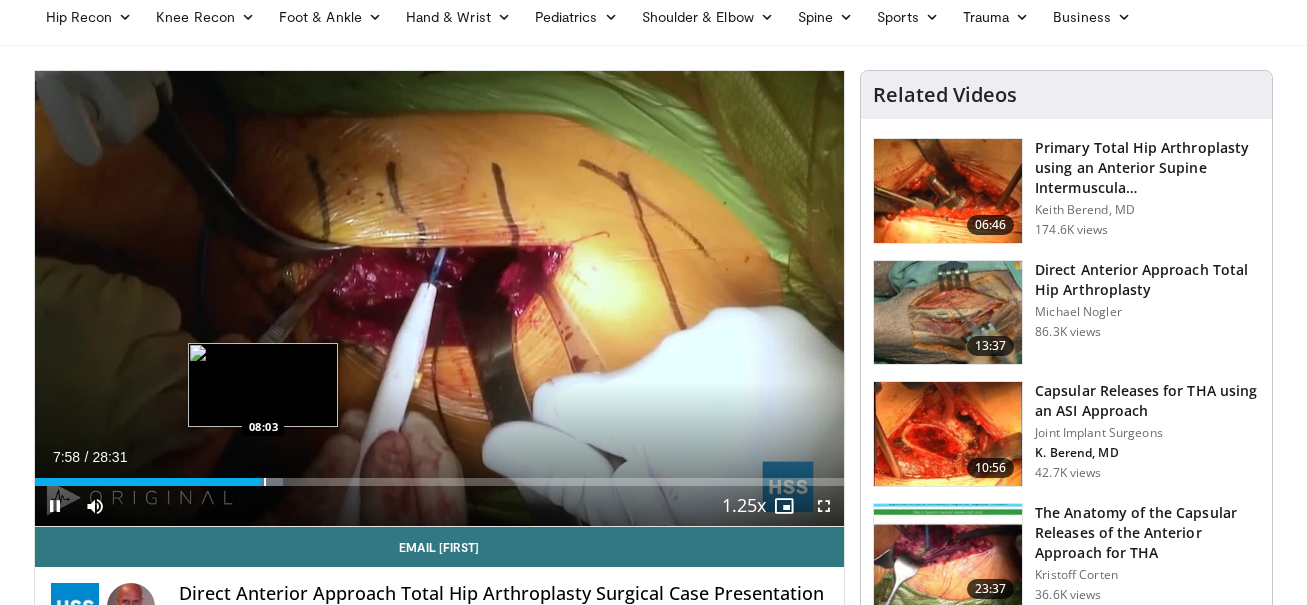 click at bounding box center (265, 482) 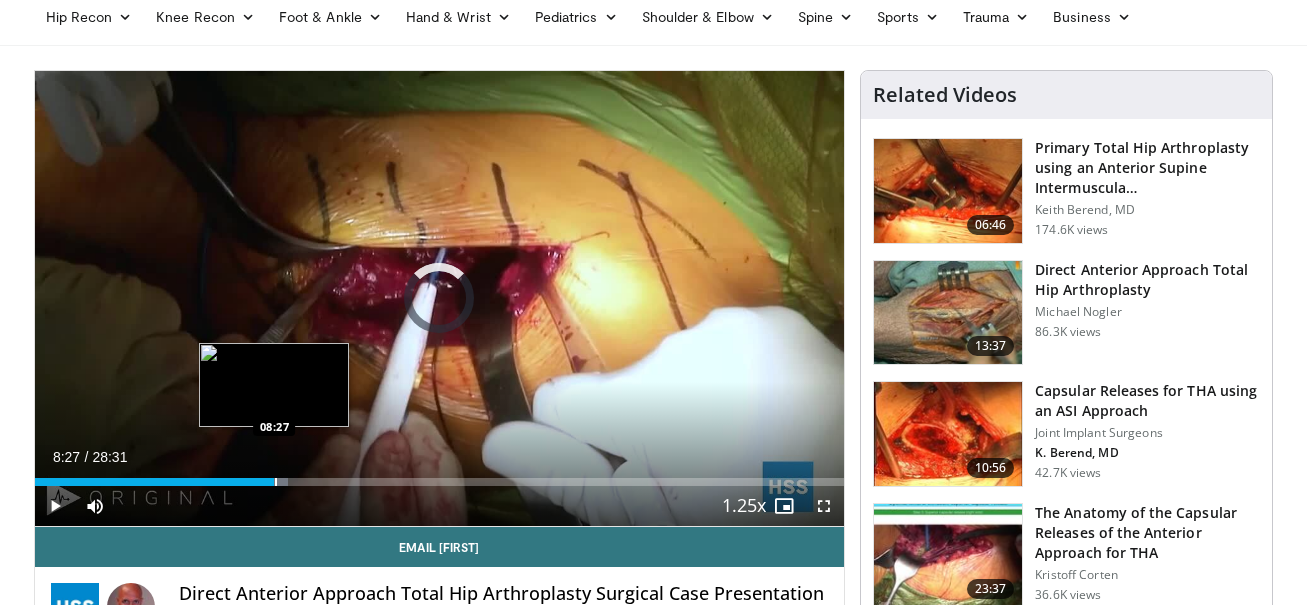 click at bounding box center (276, 482) 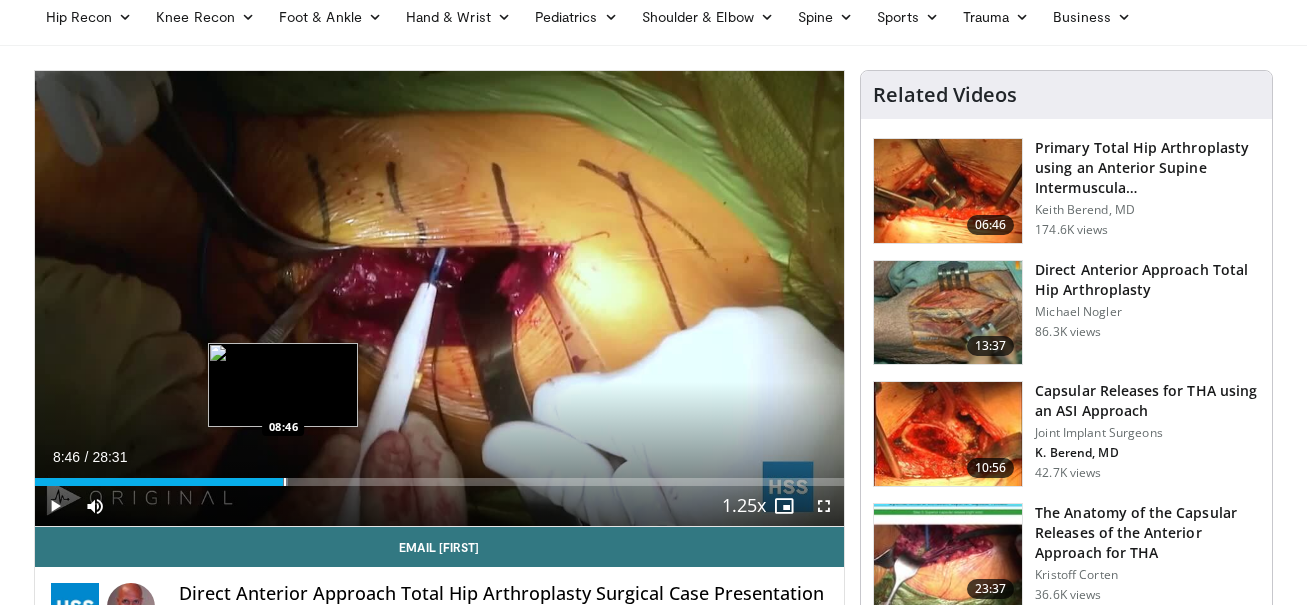 click at bounding box center [285, 482] 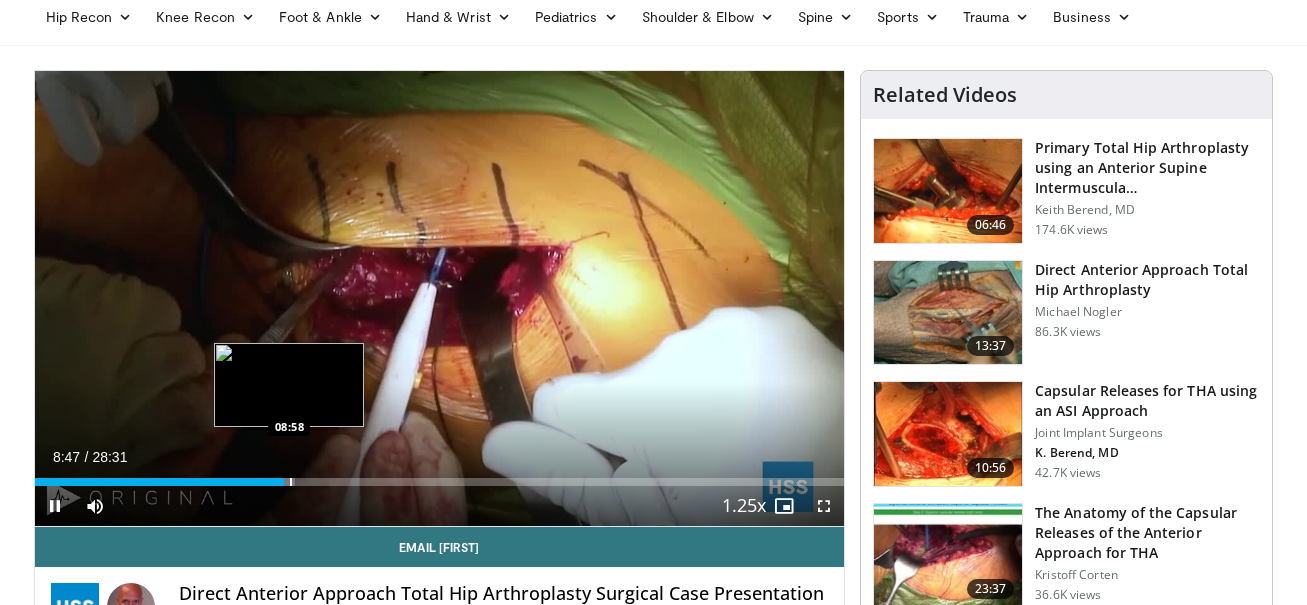click at bounding box center (291, 482) 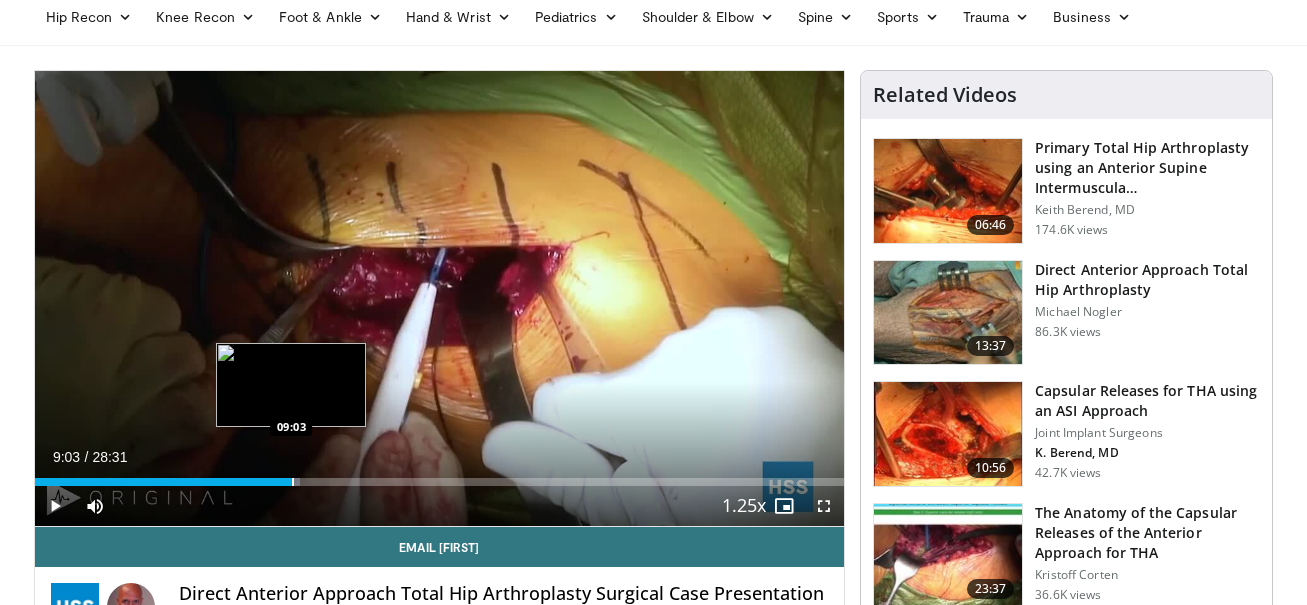 click at bounding box center (293, 482) 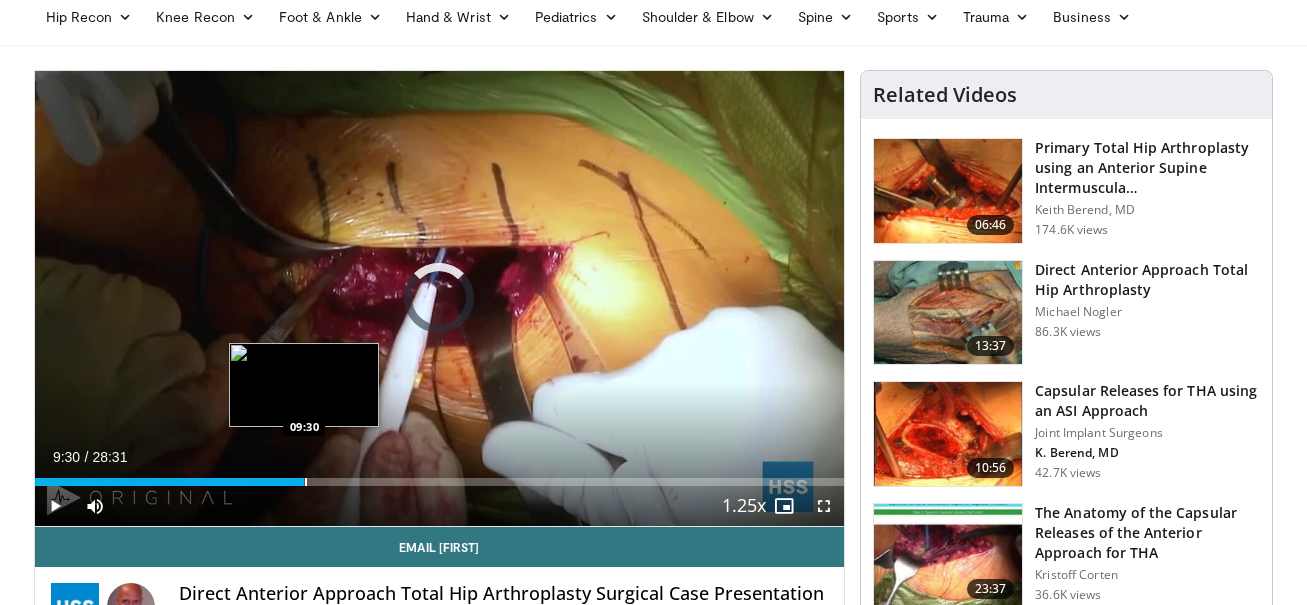 click at bounding box center [306, 482] 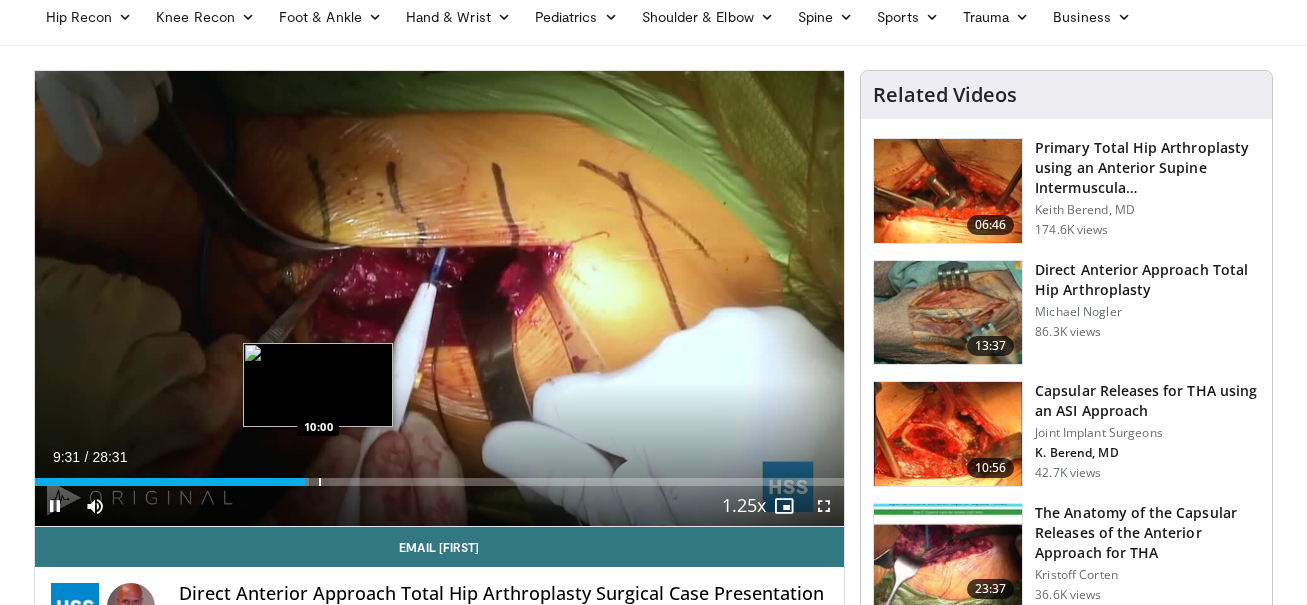 click at bounding box center (320, 482) 